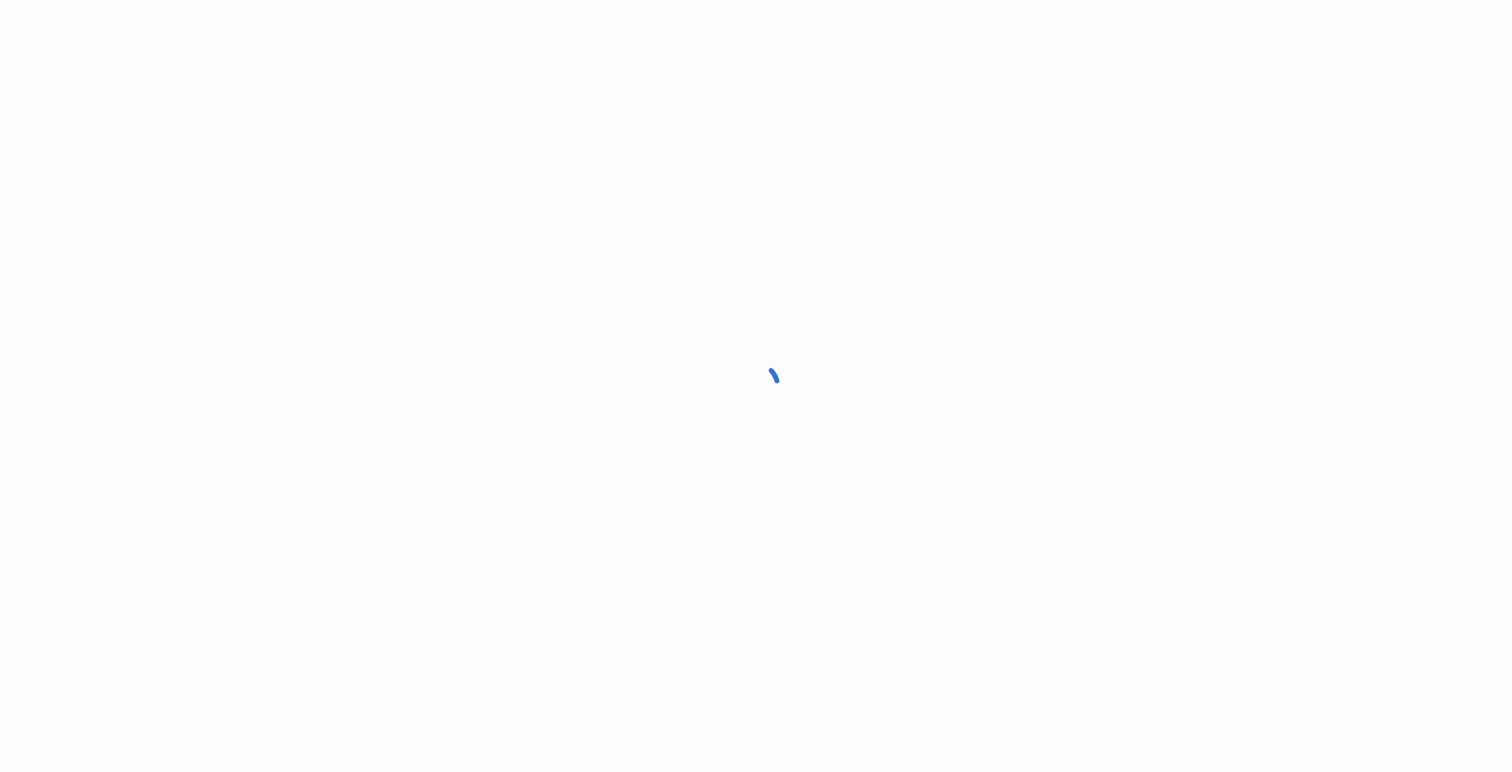 scroll, scrollTop: 0, scrollLeft: 0, axis: both 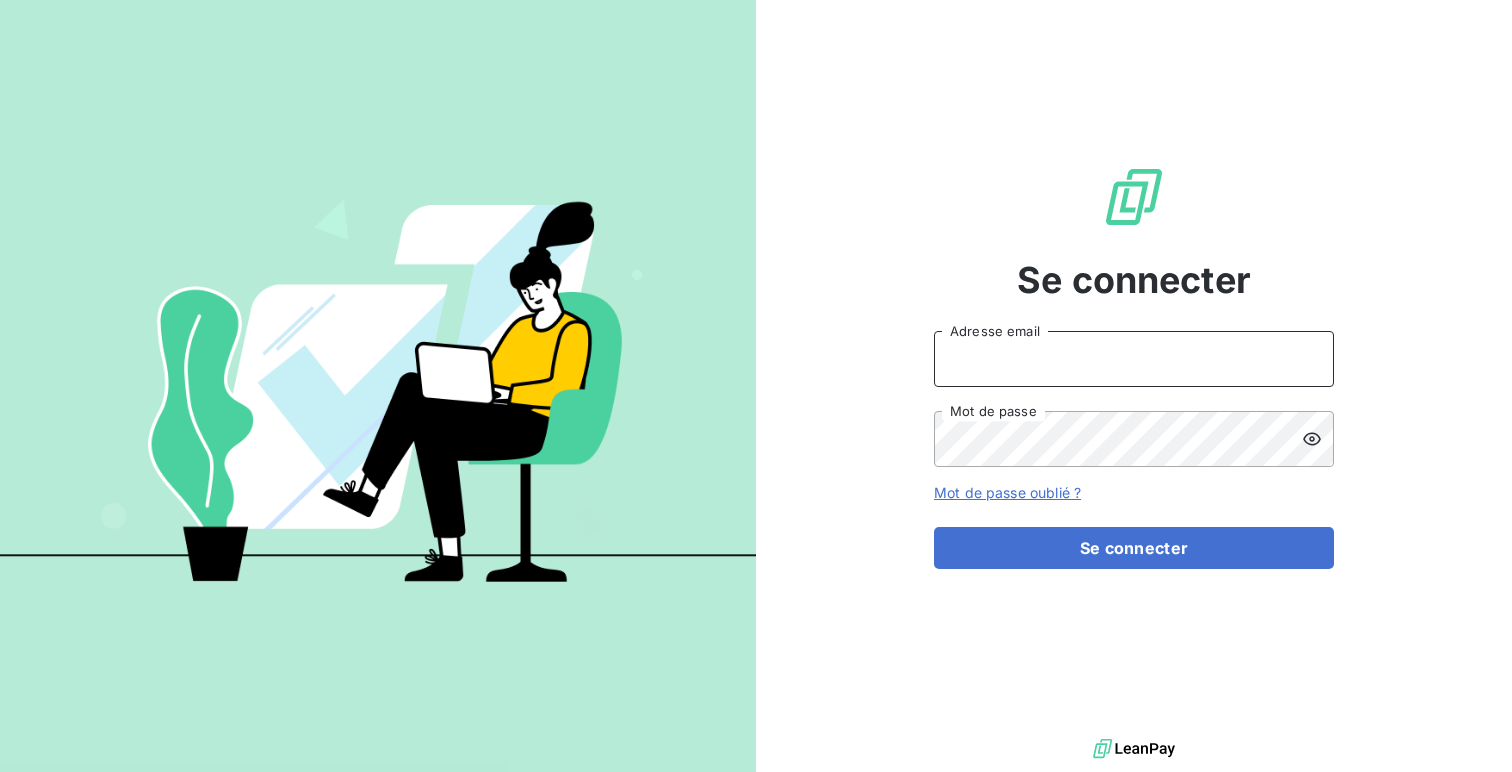 click on "Adresse email" at bounding box center [1134, 359] 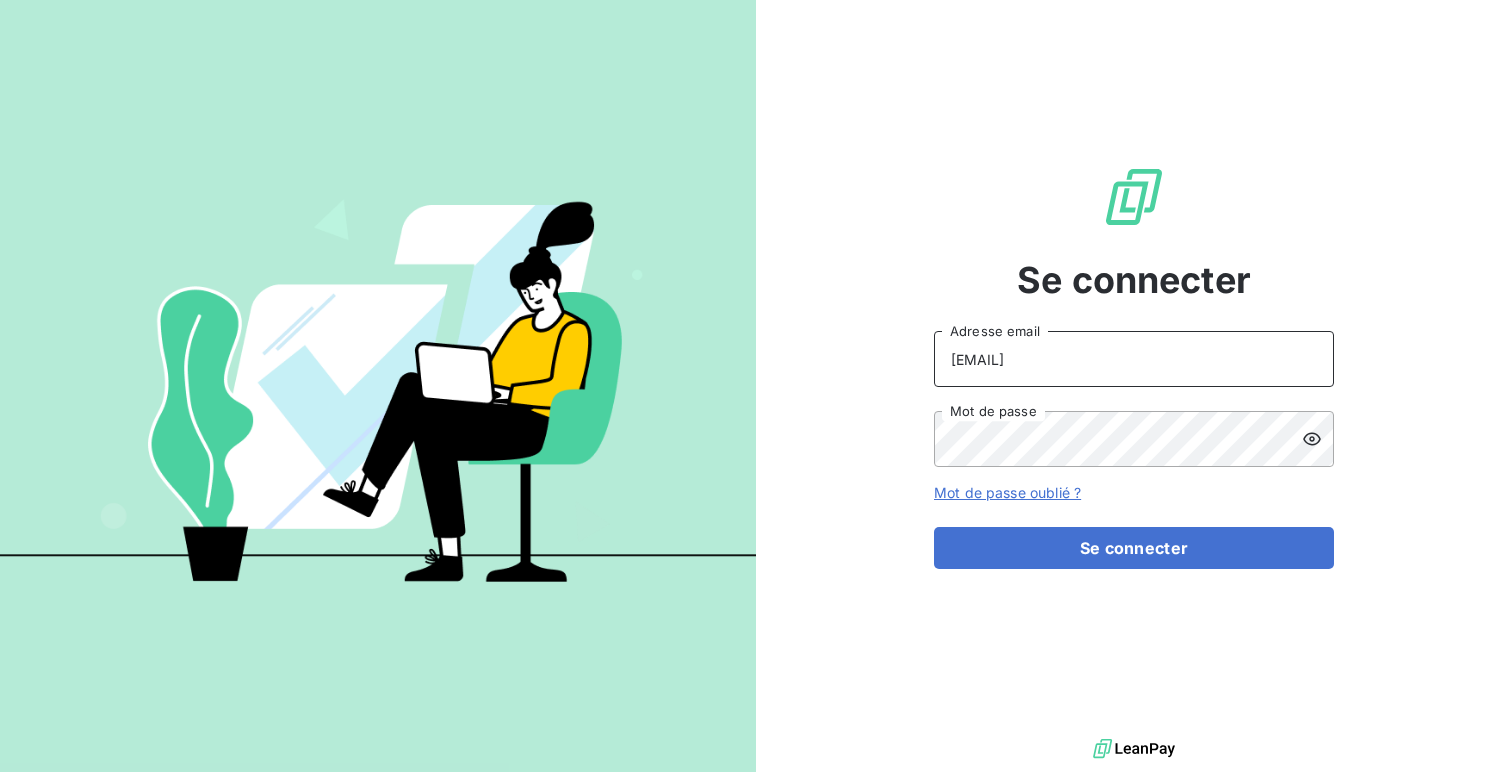 type on "[EMAIL]" 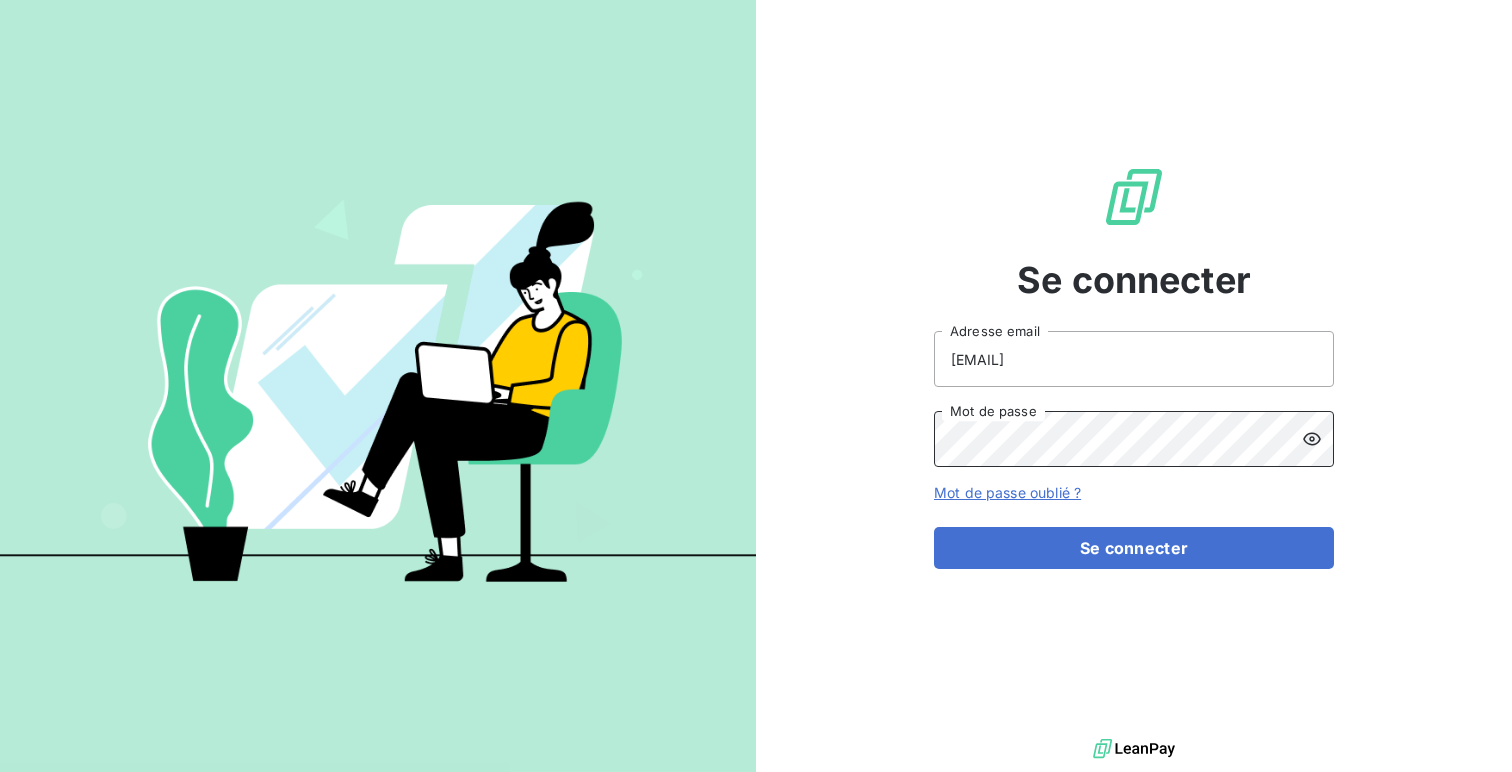 click on "Se connecter" at bounding box center (1134, 548) 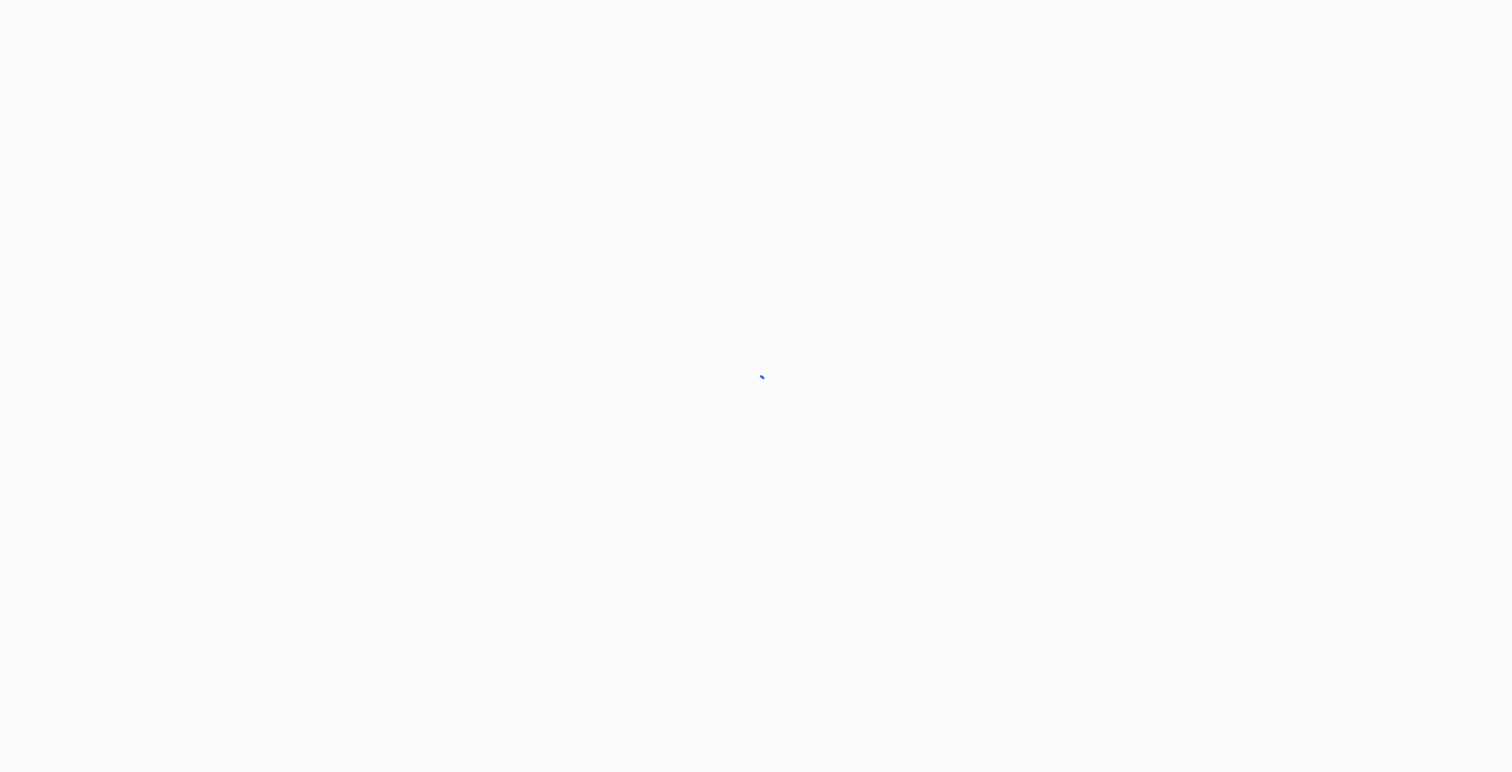 scroll, scrollTop: 0, scrollLeft: 0, axis: both 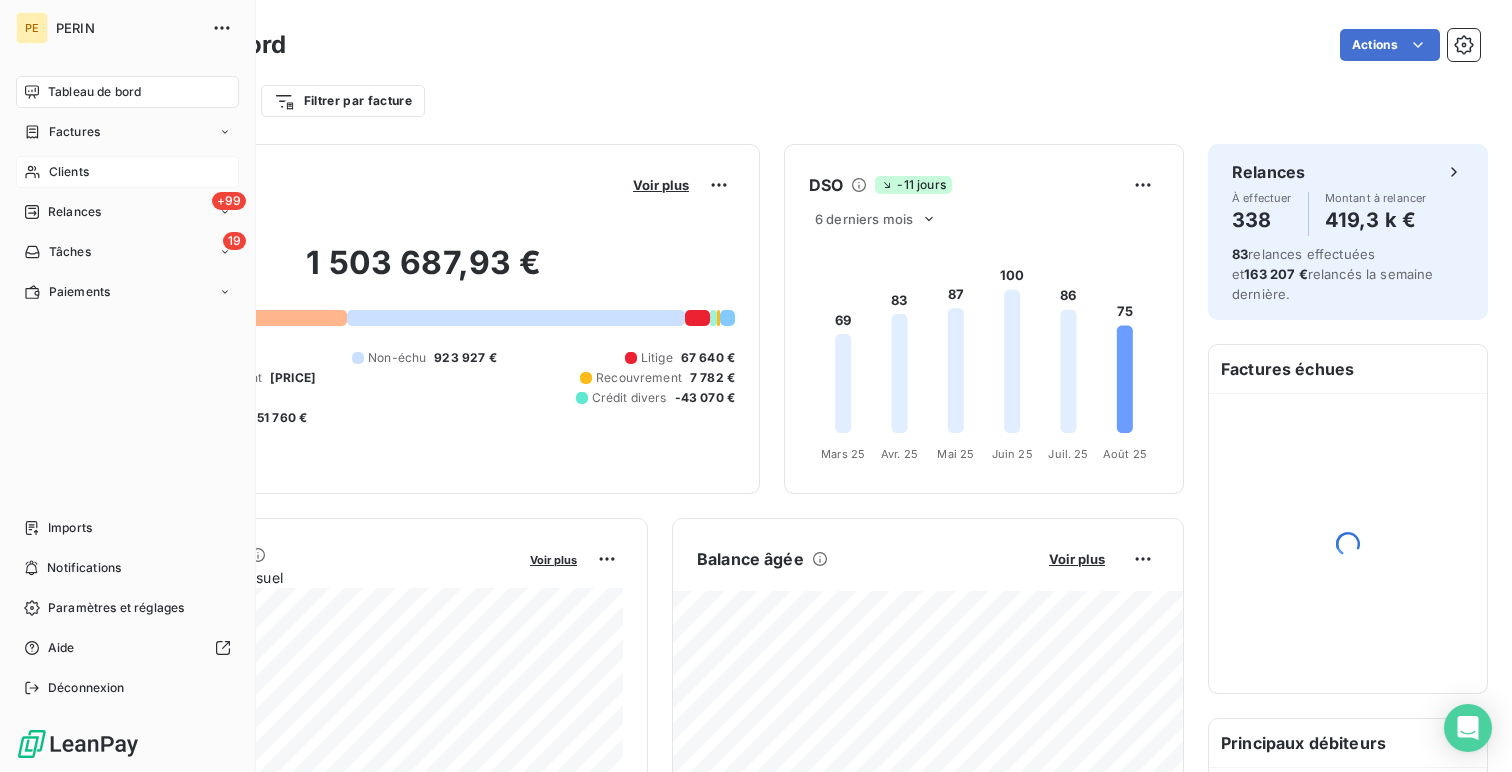 click on "Clients" at bounding box center (127, 172) 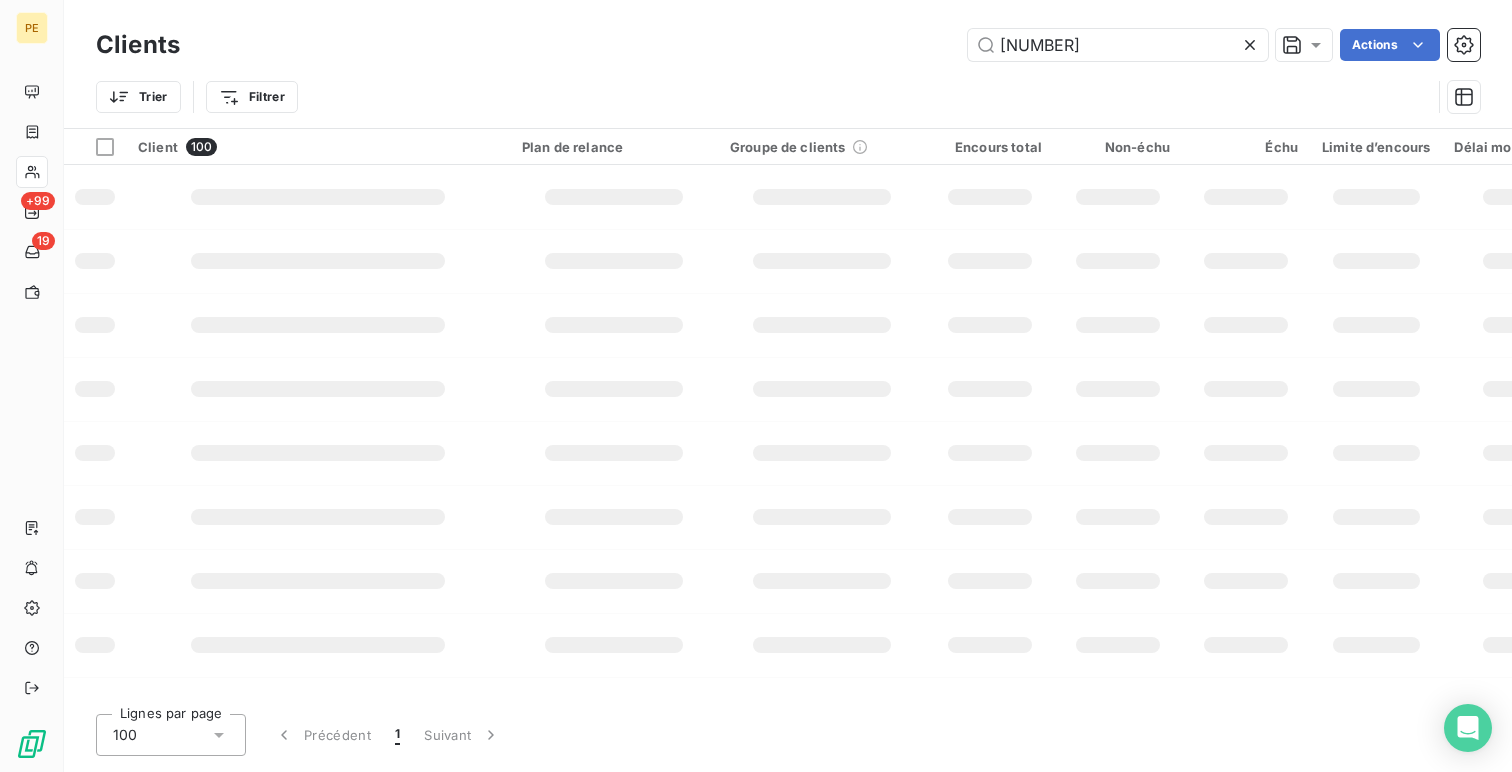 type on "[NUMBER]" 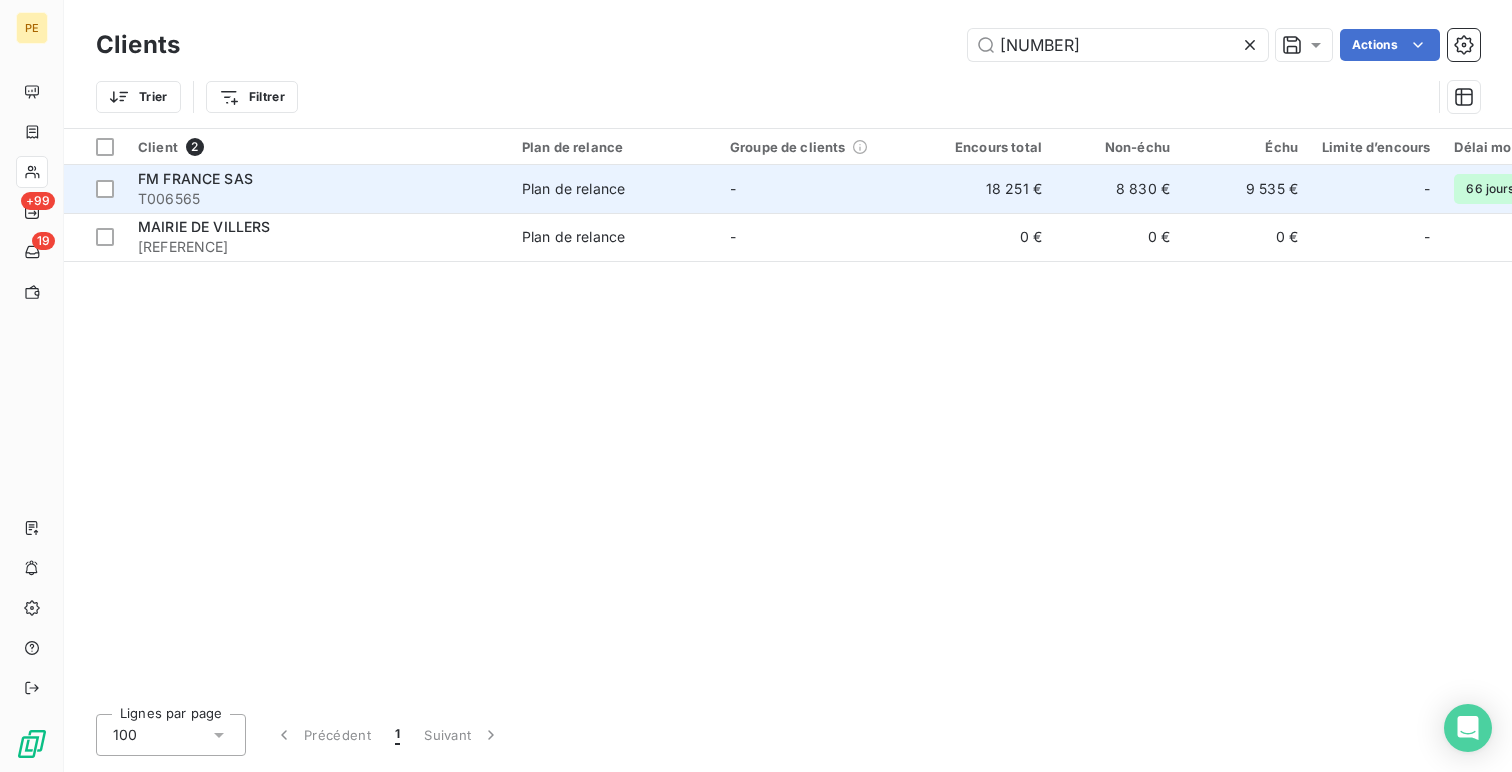 click on "FM FRANCE SAS" at bounding box center (318, 179) 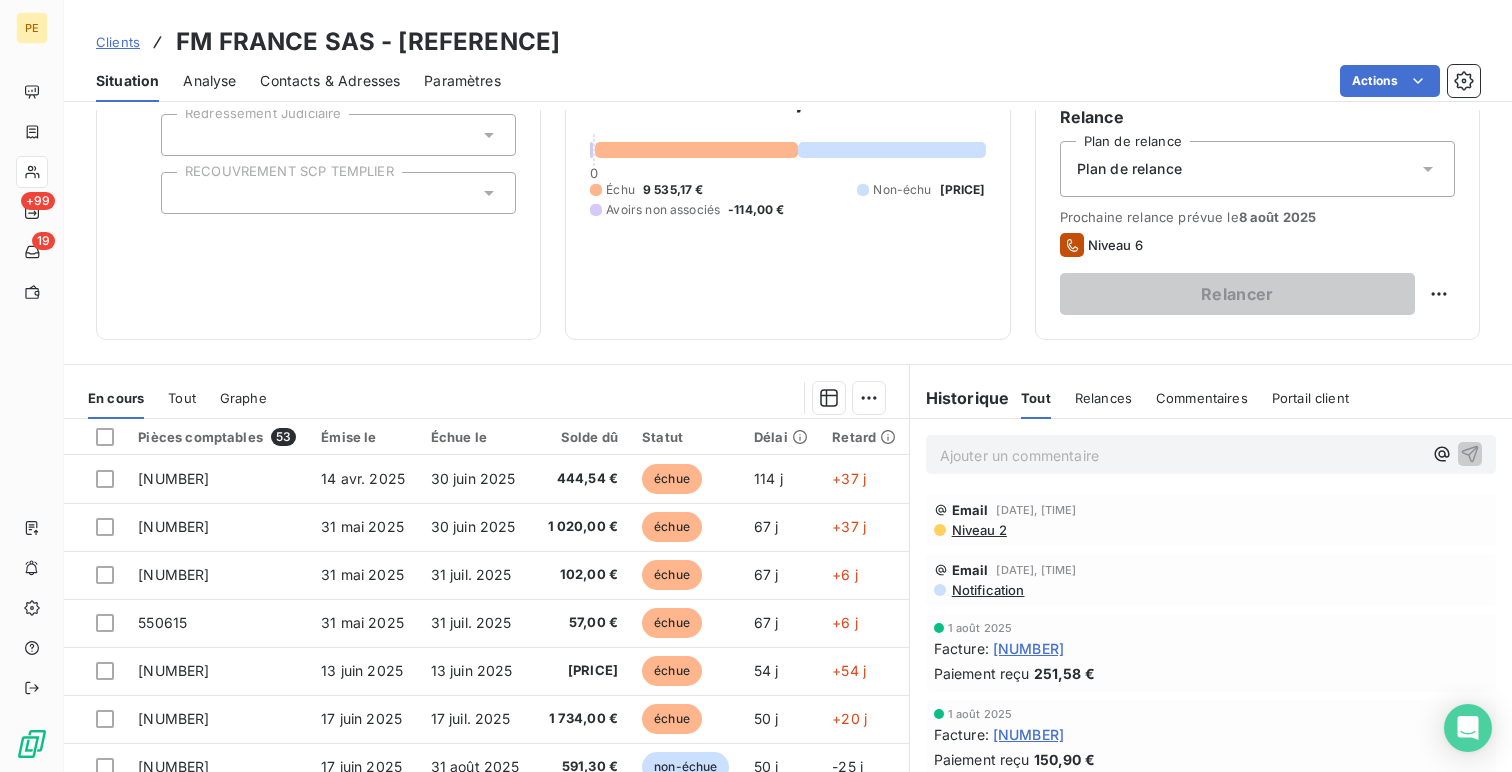 scroll, scrollTop: 224, scrollLeft: 0, axis: vertical 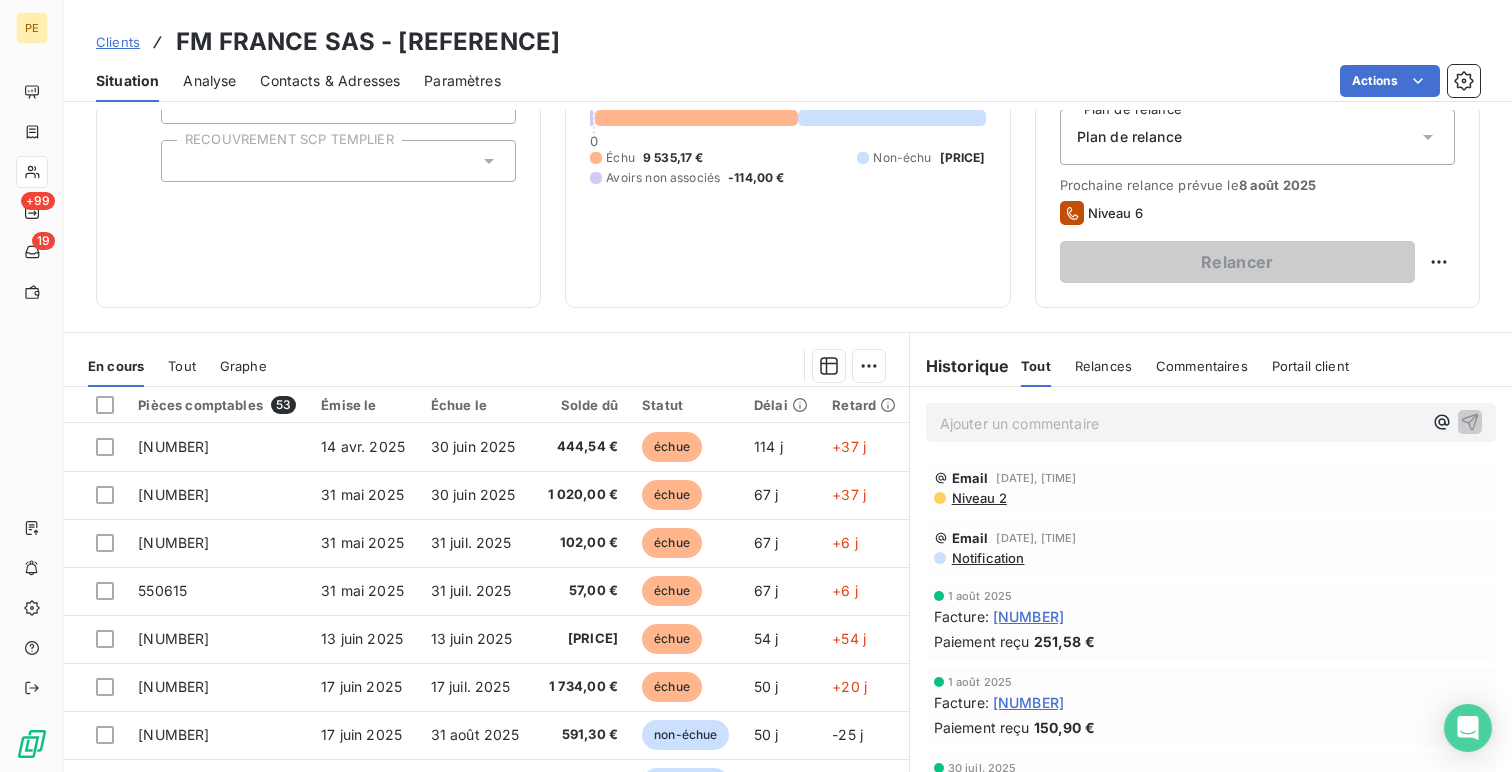 click on "Niveau 2" at bounding box center [978, 498] 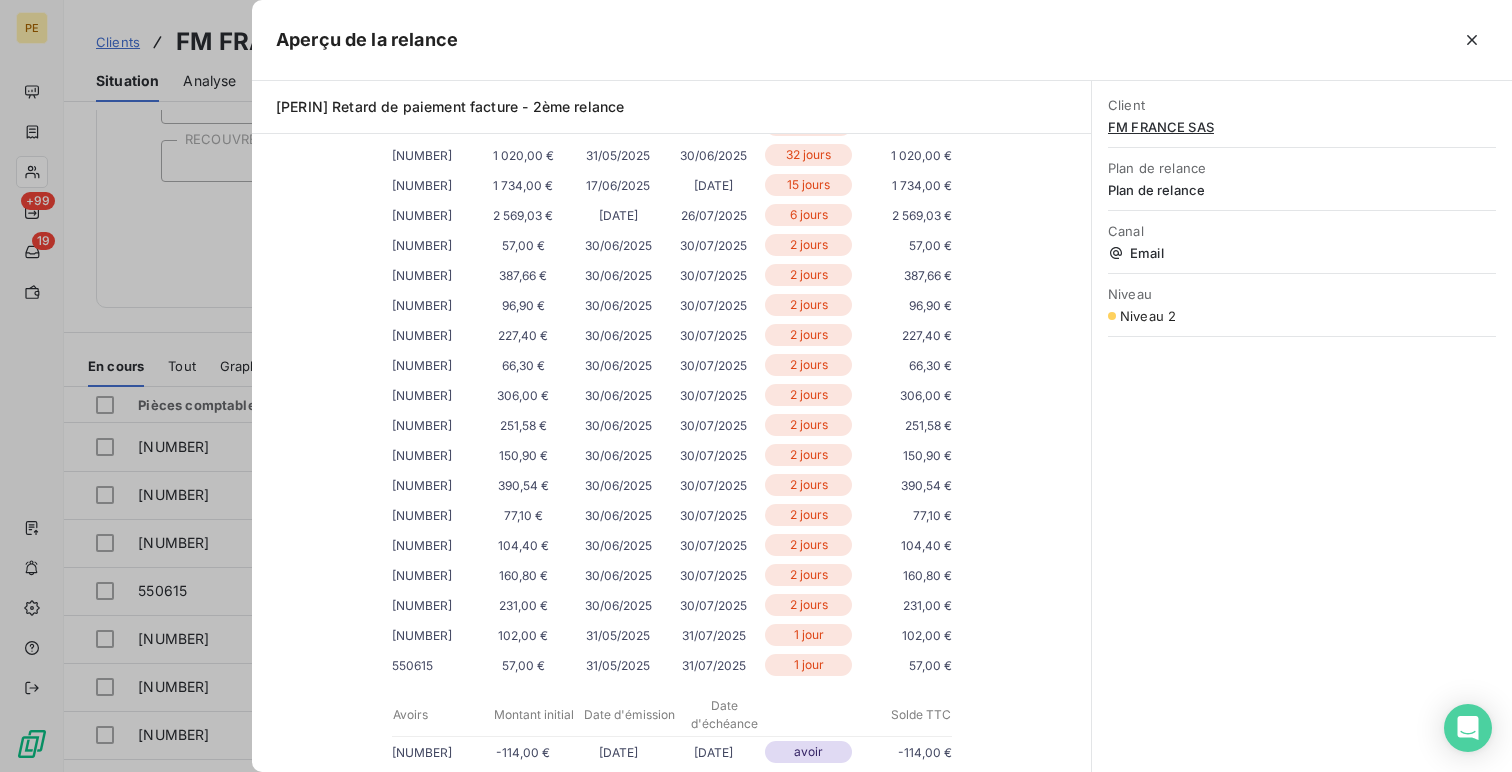 scroll, scrollTop: 447, scrollLeft: 0, axis: vertical 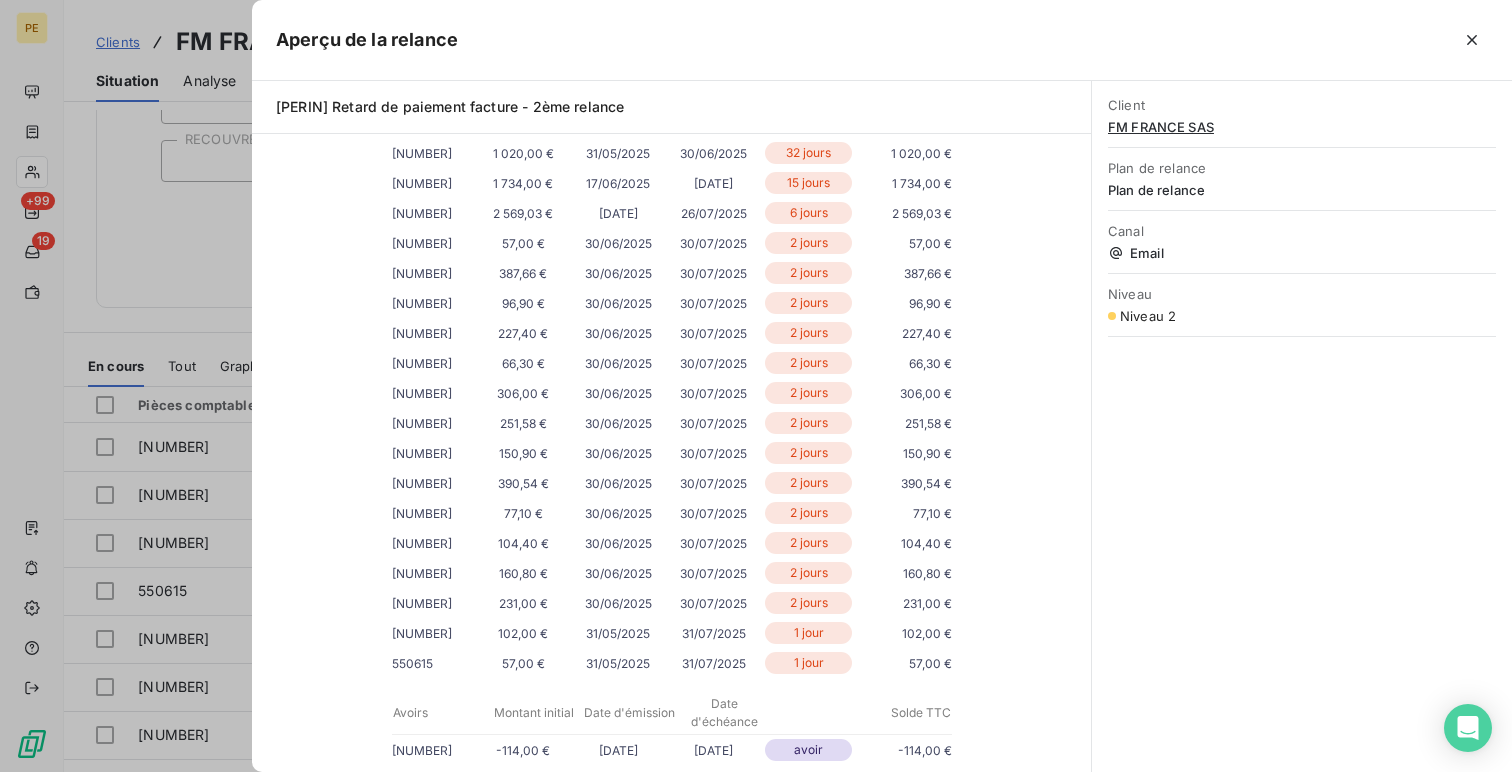 click at bounding box center [756, 386] 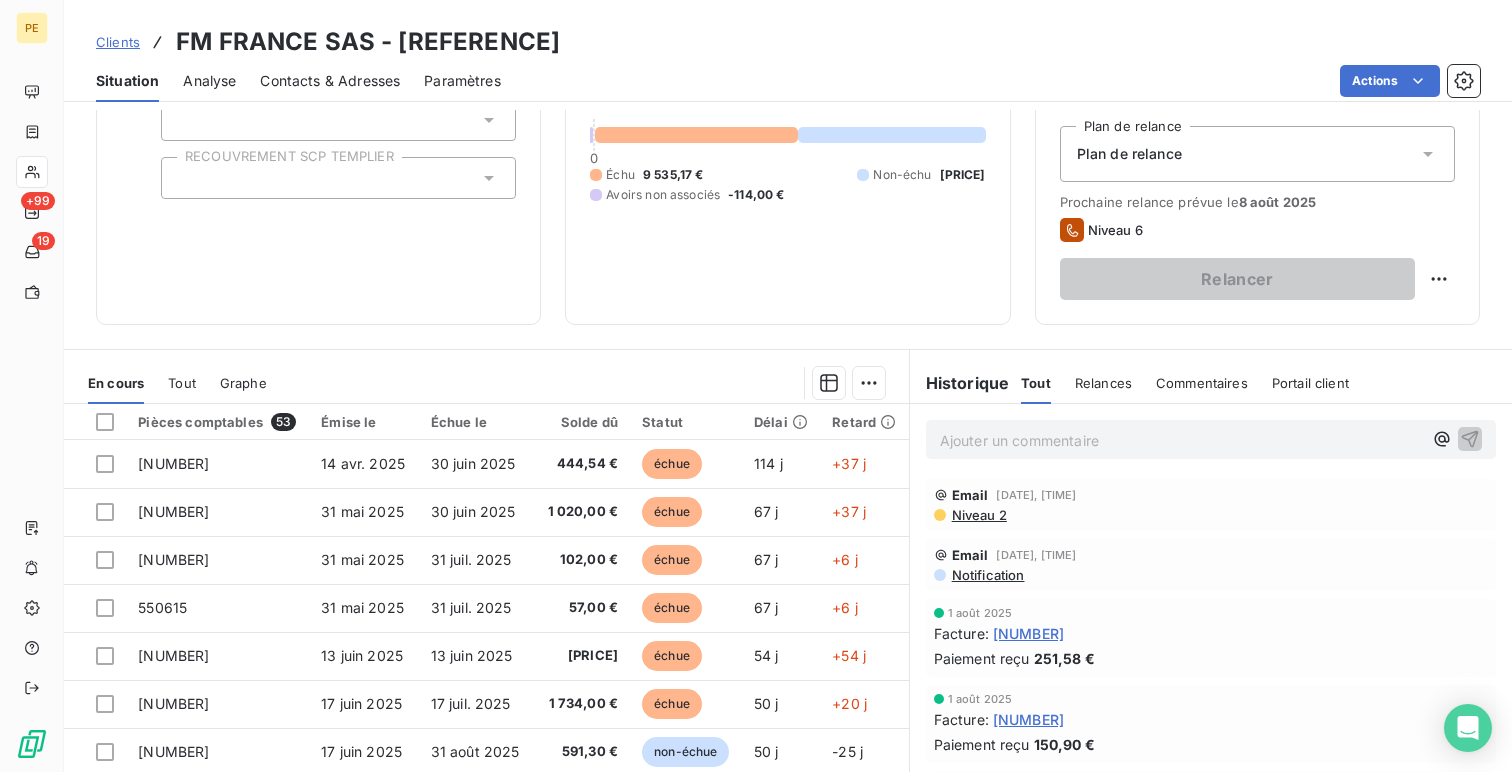 scroll, scrollTop: 219, scrollLeft: 0, axis: vertical 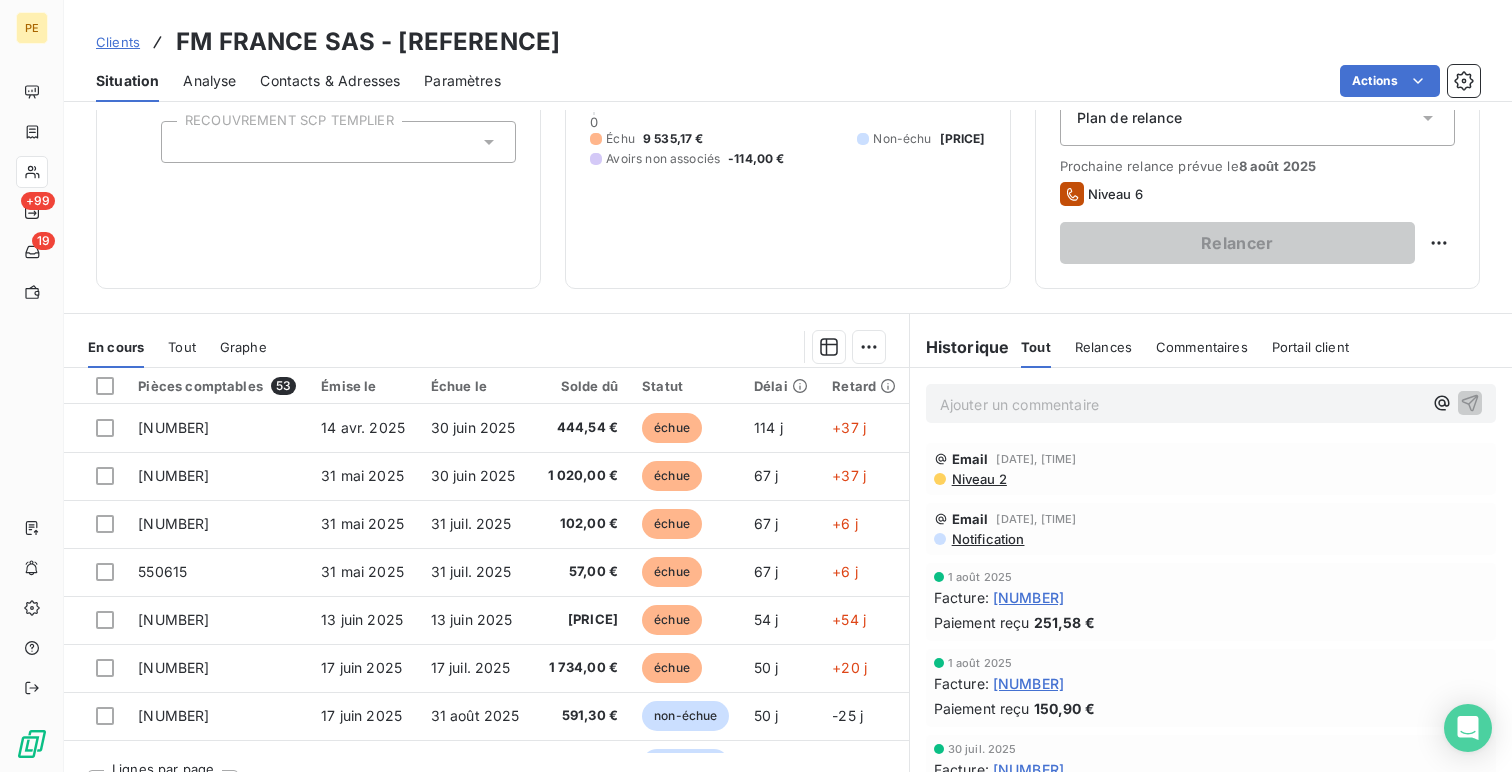 click on "Niveau 2" at bounding box center [978, 479] 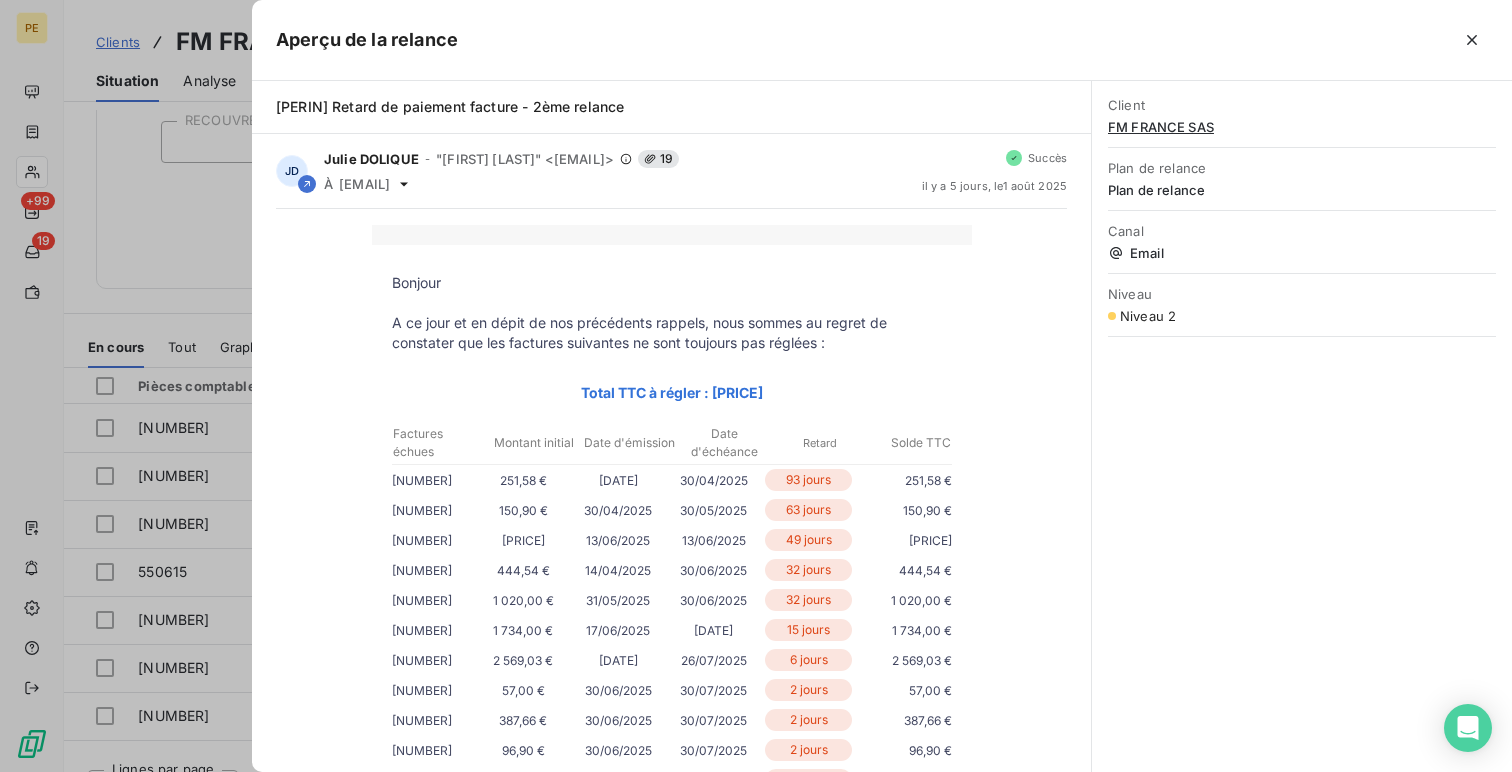 click at bounding box center (756, 386) 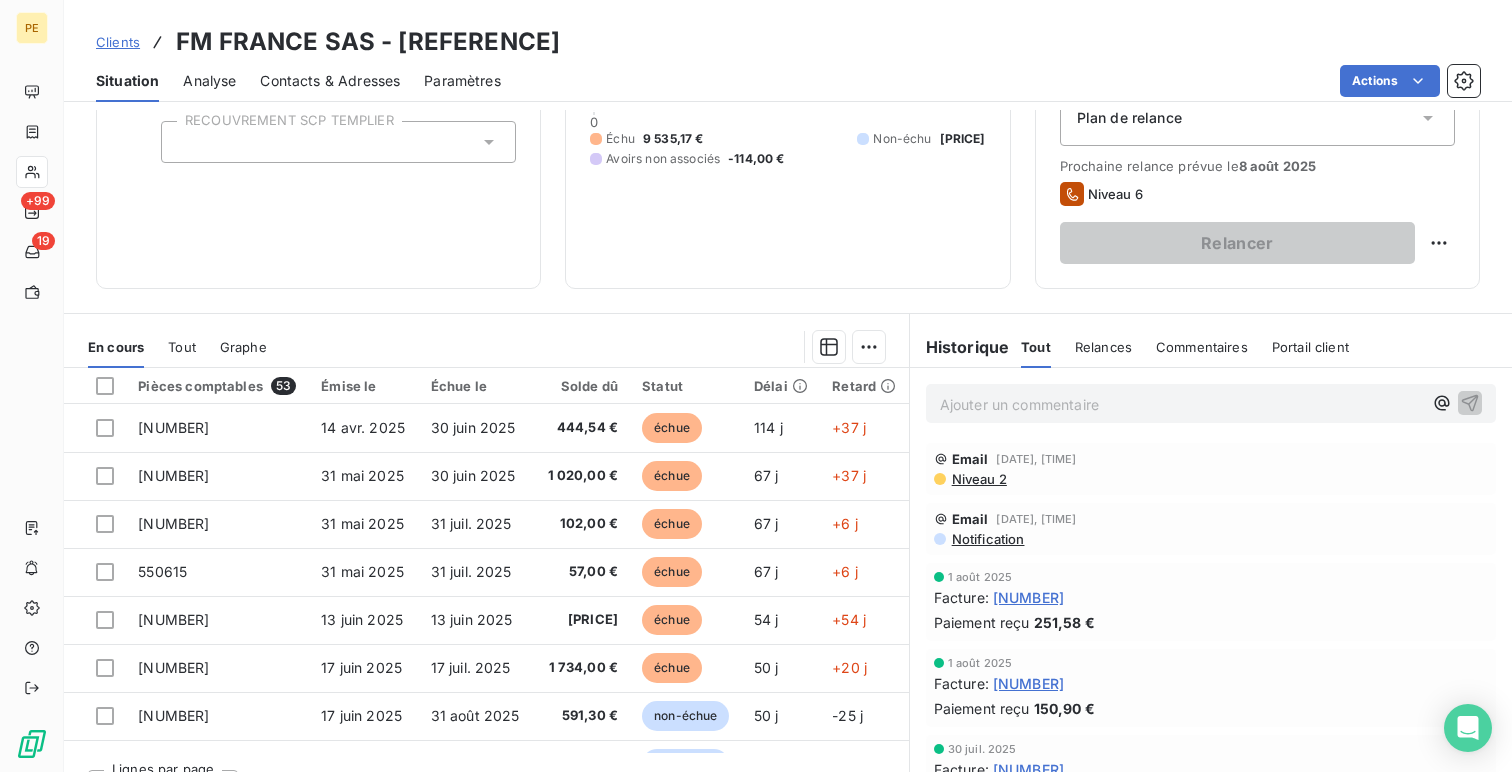 click on "[NUMBER]" at bounding box center (1028, 597) 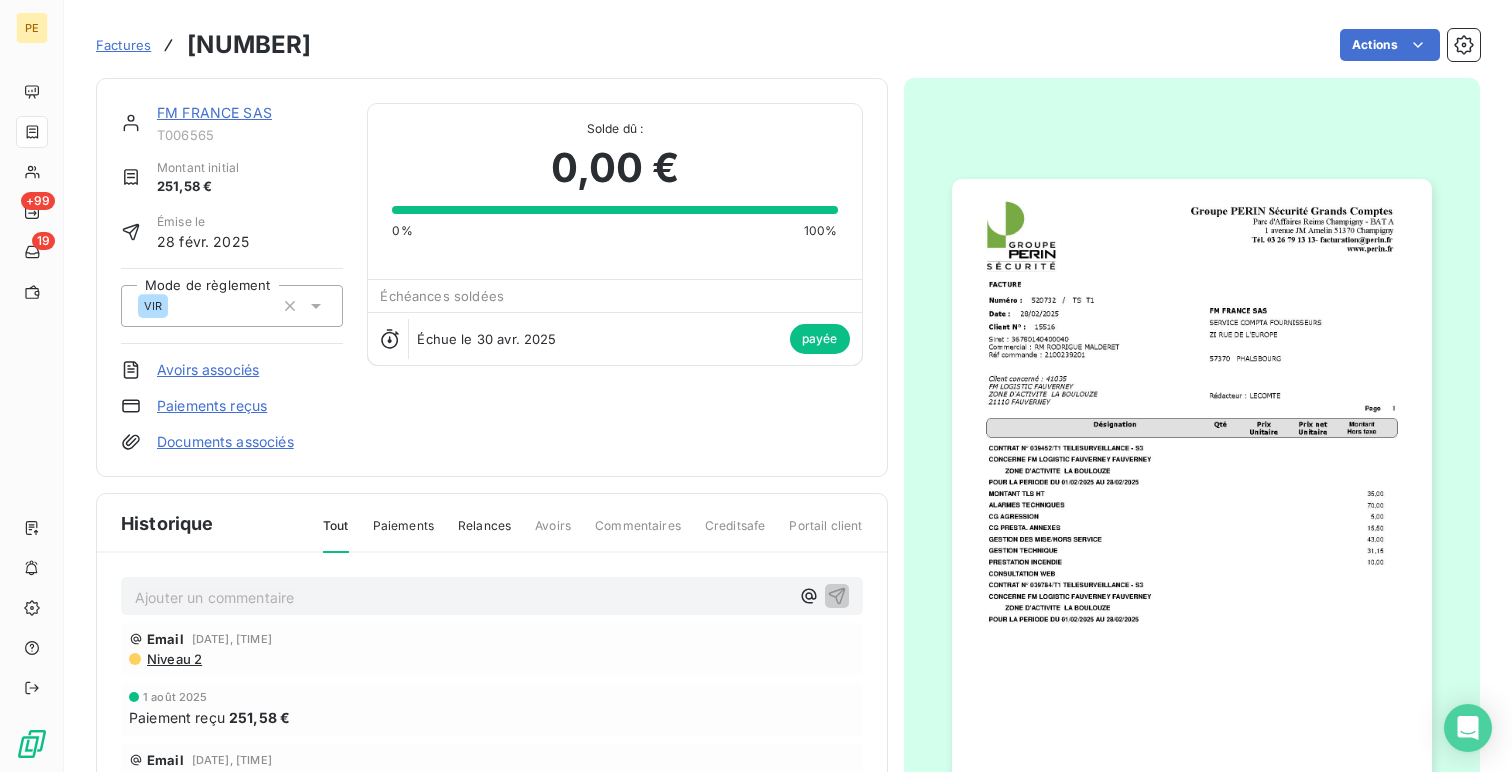 click on "[NUMBER]" at bounding box center (249, 45) 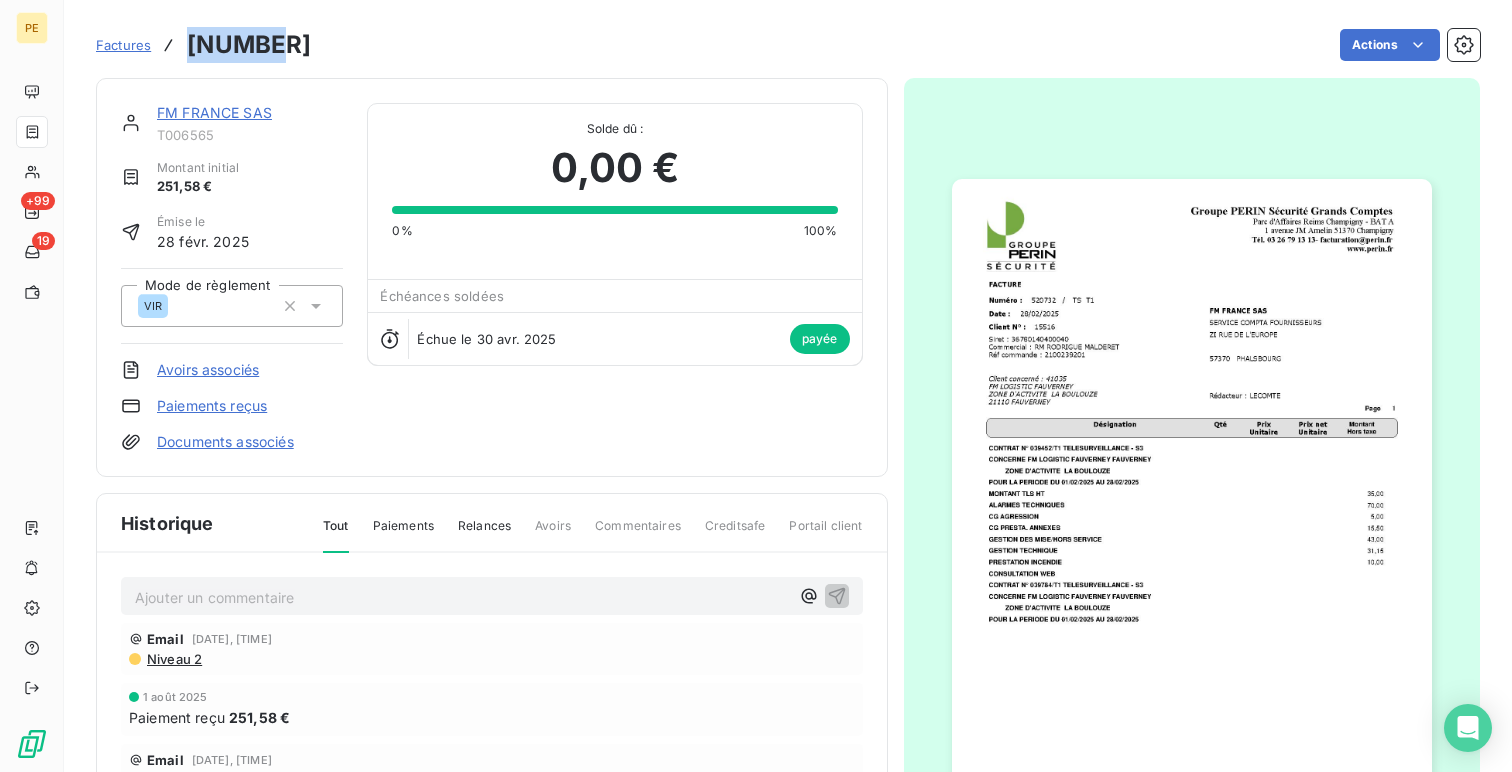 copy on "[NUMBER]" 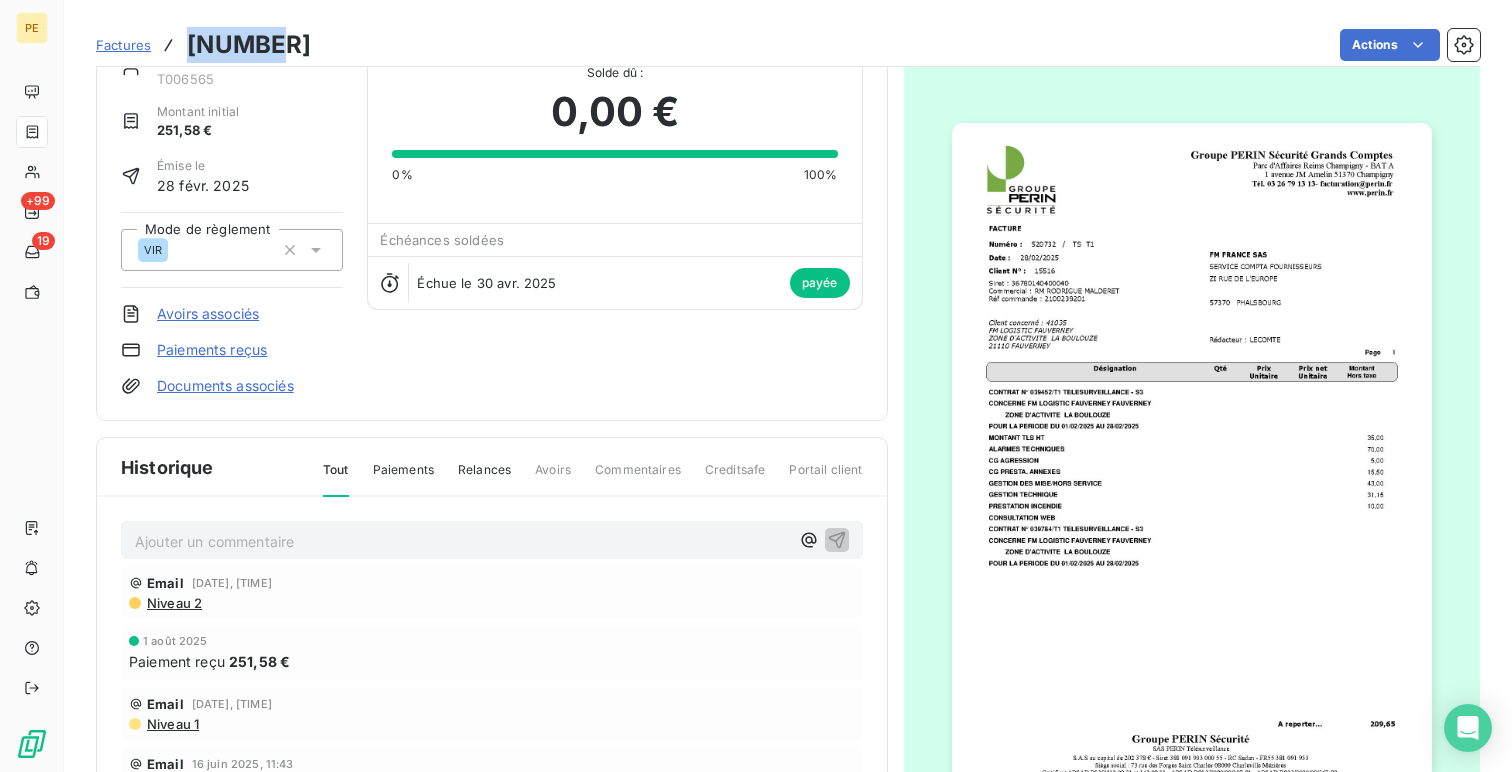 scroll, scrollTop: 0, scrollLeft: 0, axis: both 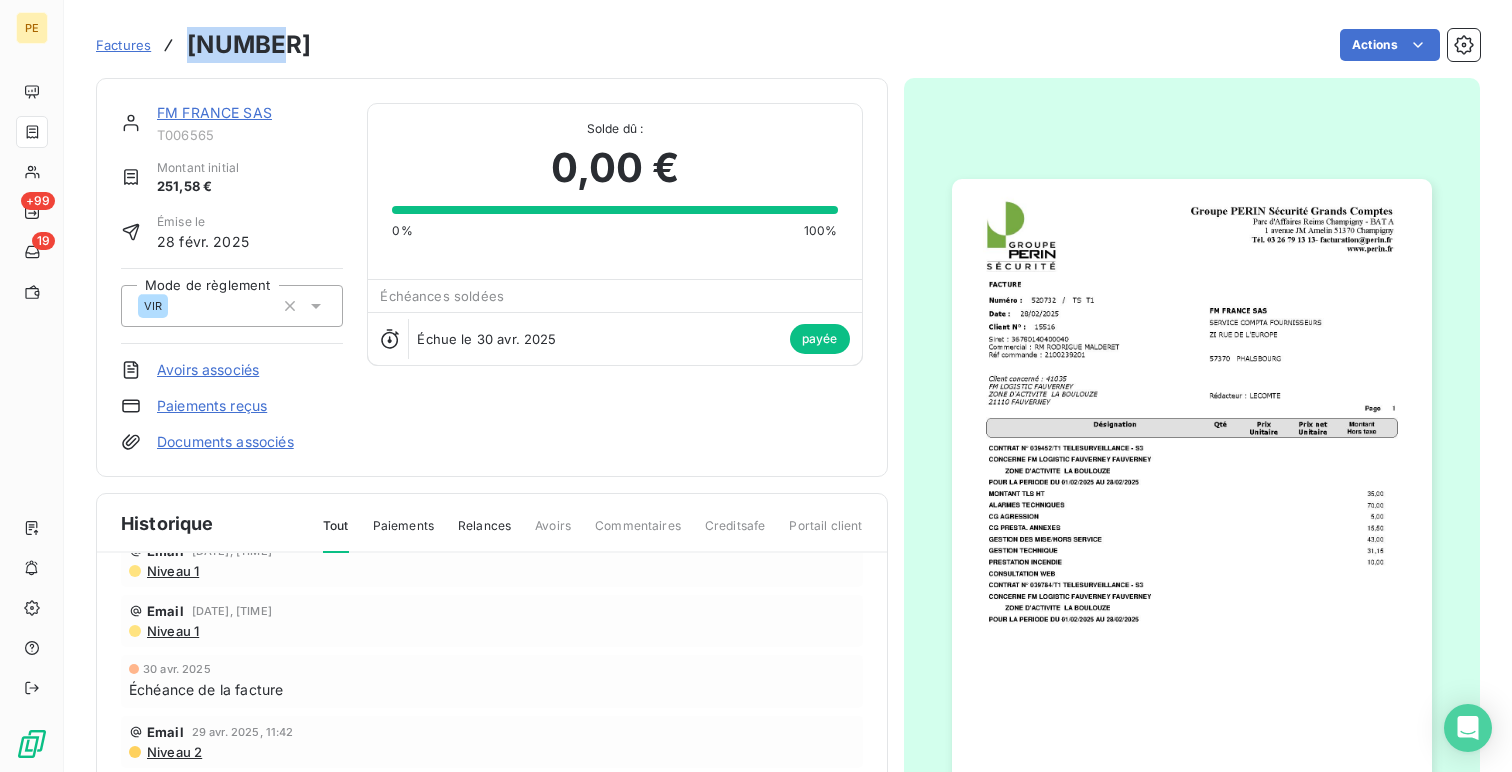 click on "FM FRANCE SAS" at bounding box center [214, 112] 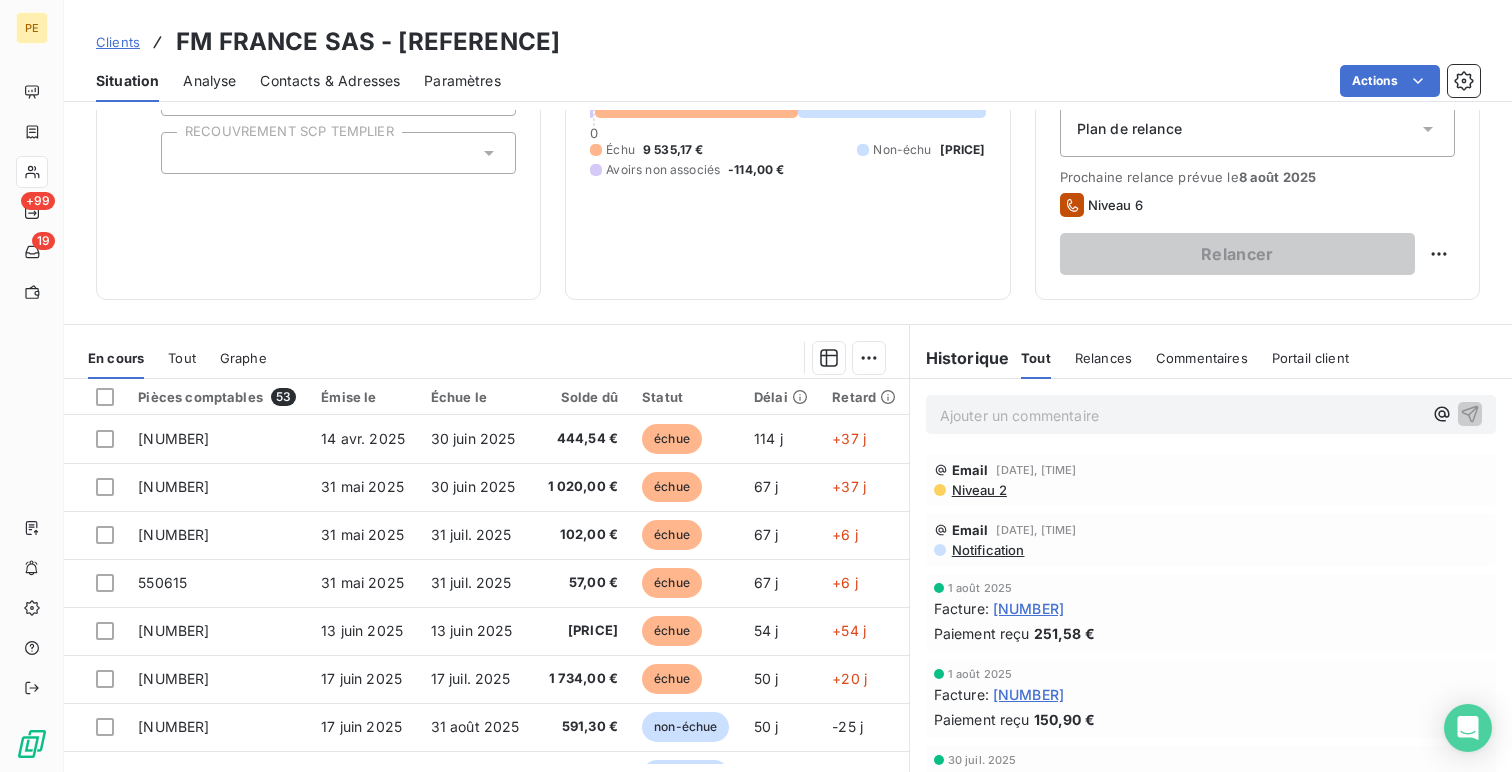scroll, scrollTop: 243, scrollLeft: 0, axis: vertical 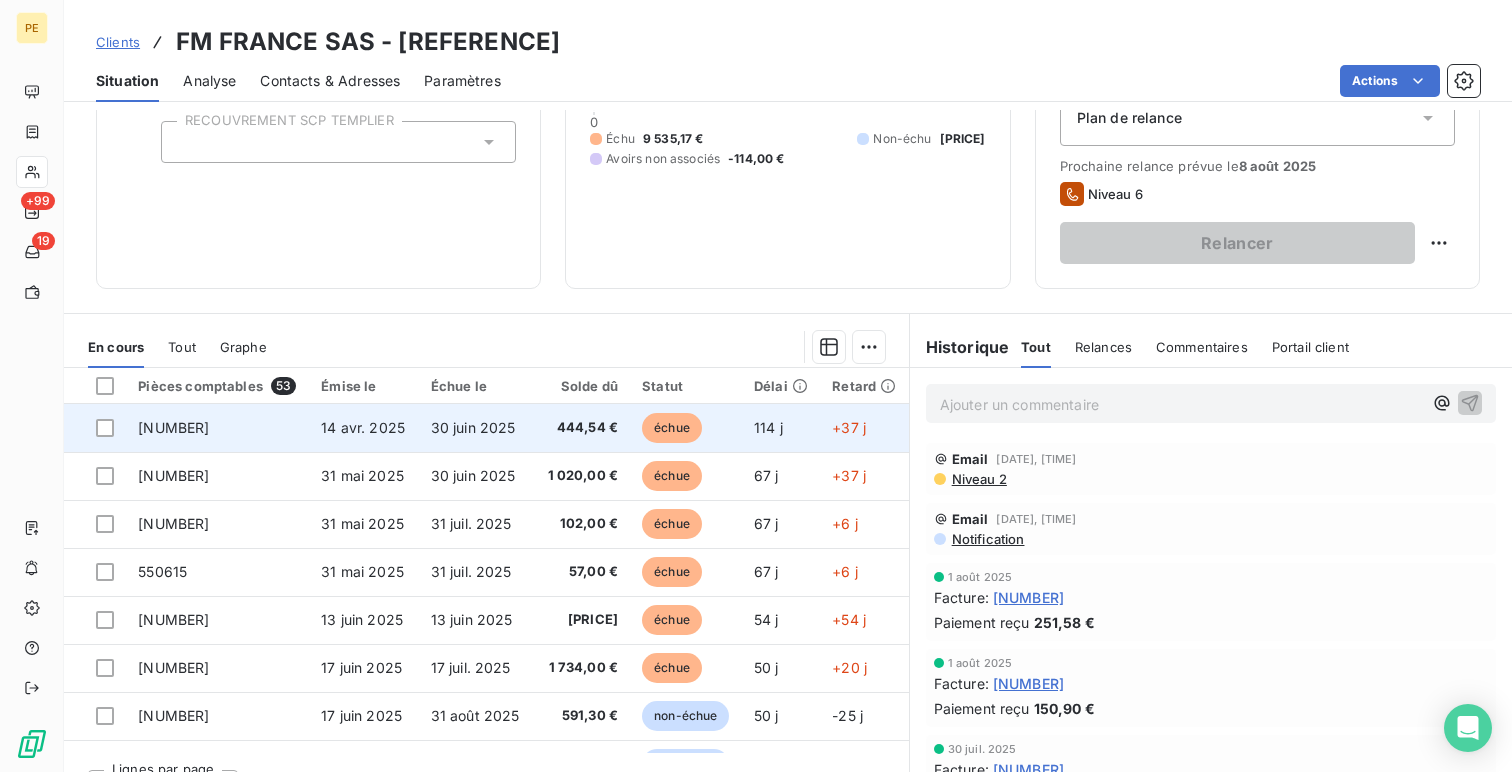 click on "[NUMBER]" at bounding box center (217, 428) 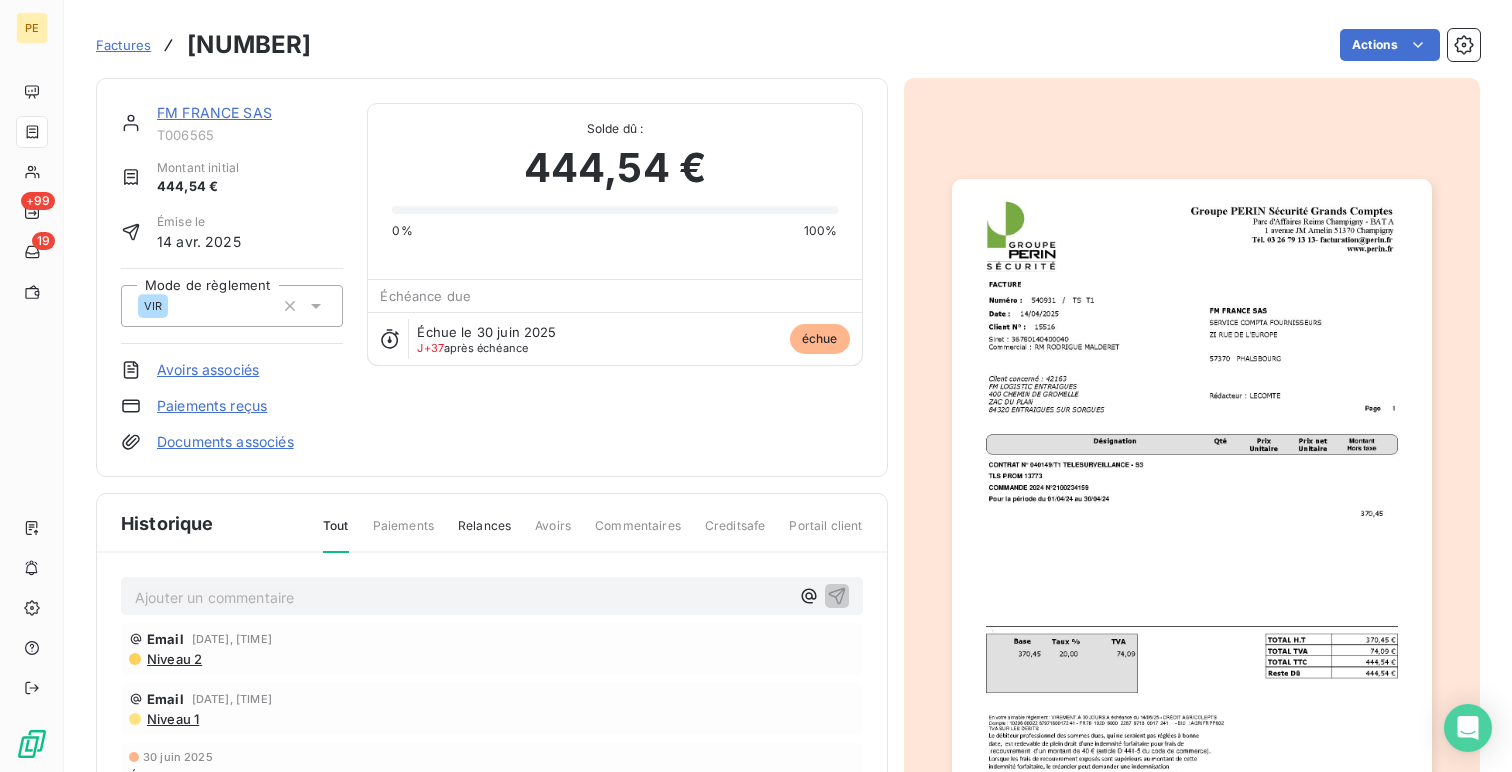 click on "[NUMBER]" at bounding box center (249, 45) 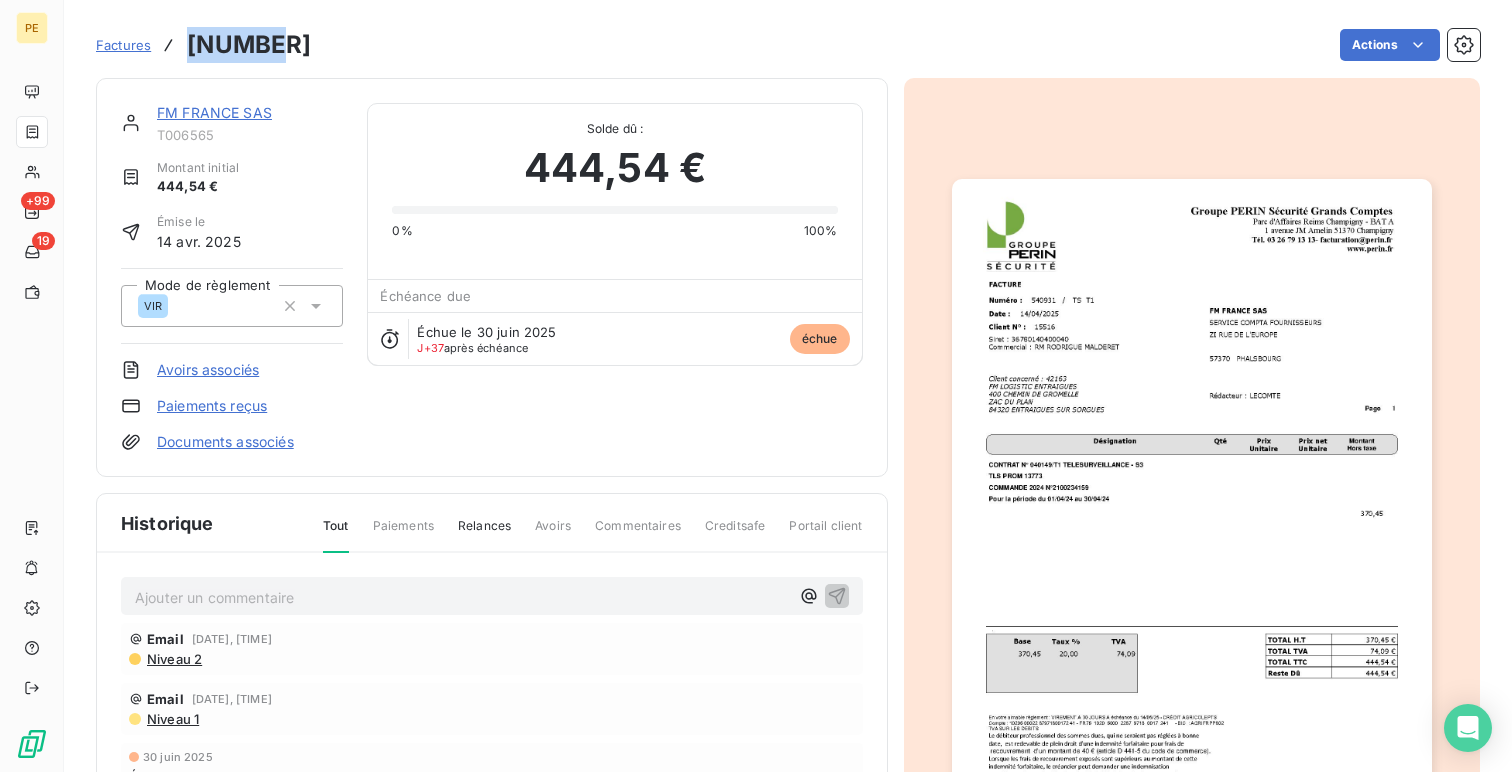 copy on "[NUMBER]" 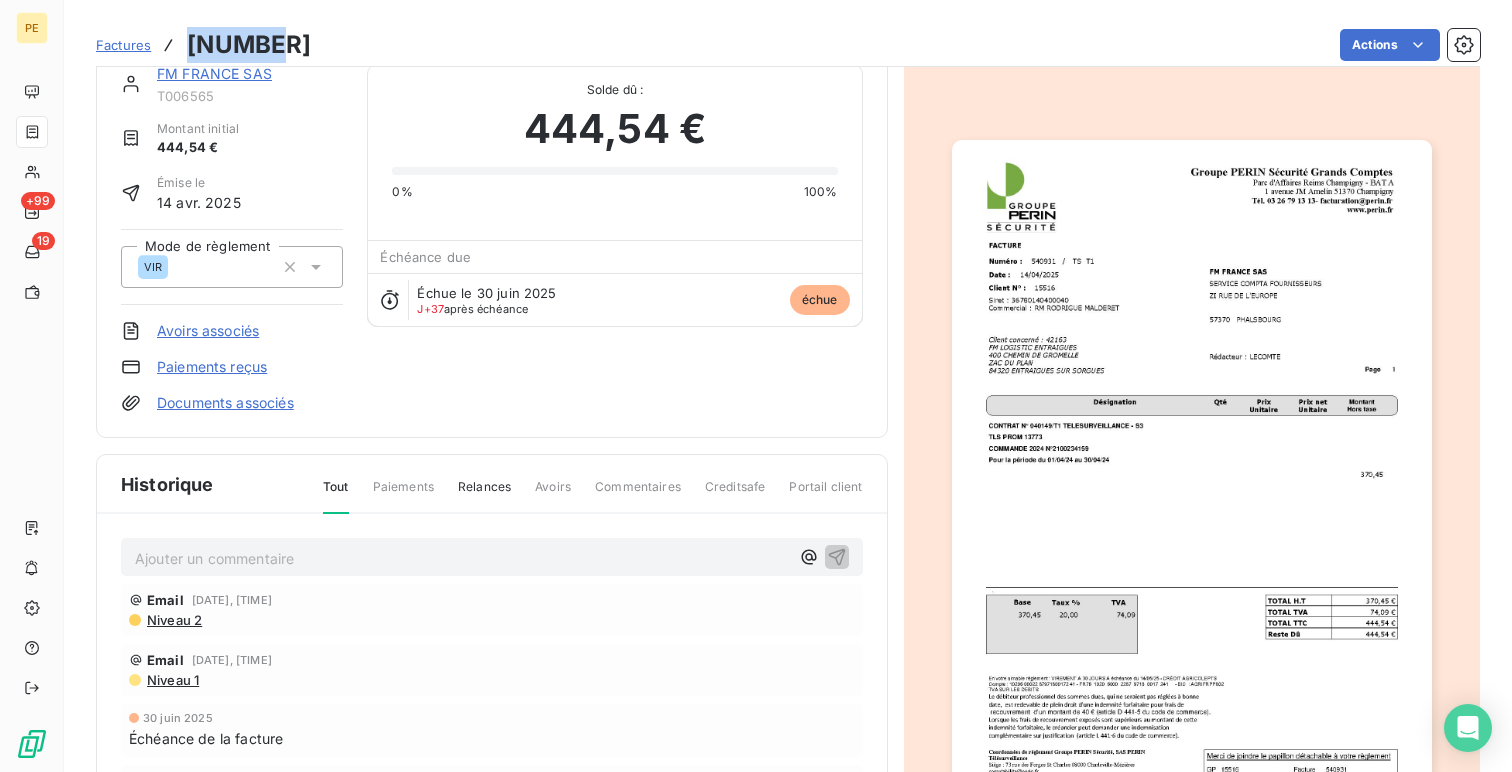 scroll, scrollTop: 0, scrollLeft: 0, axis: both 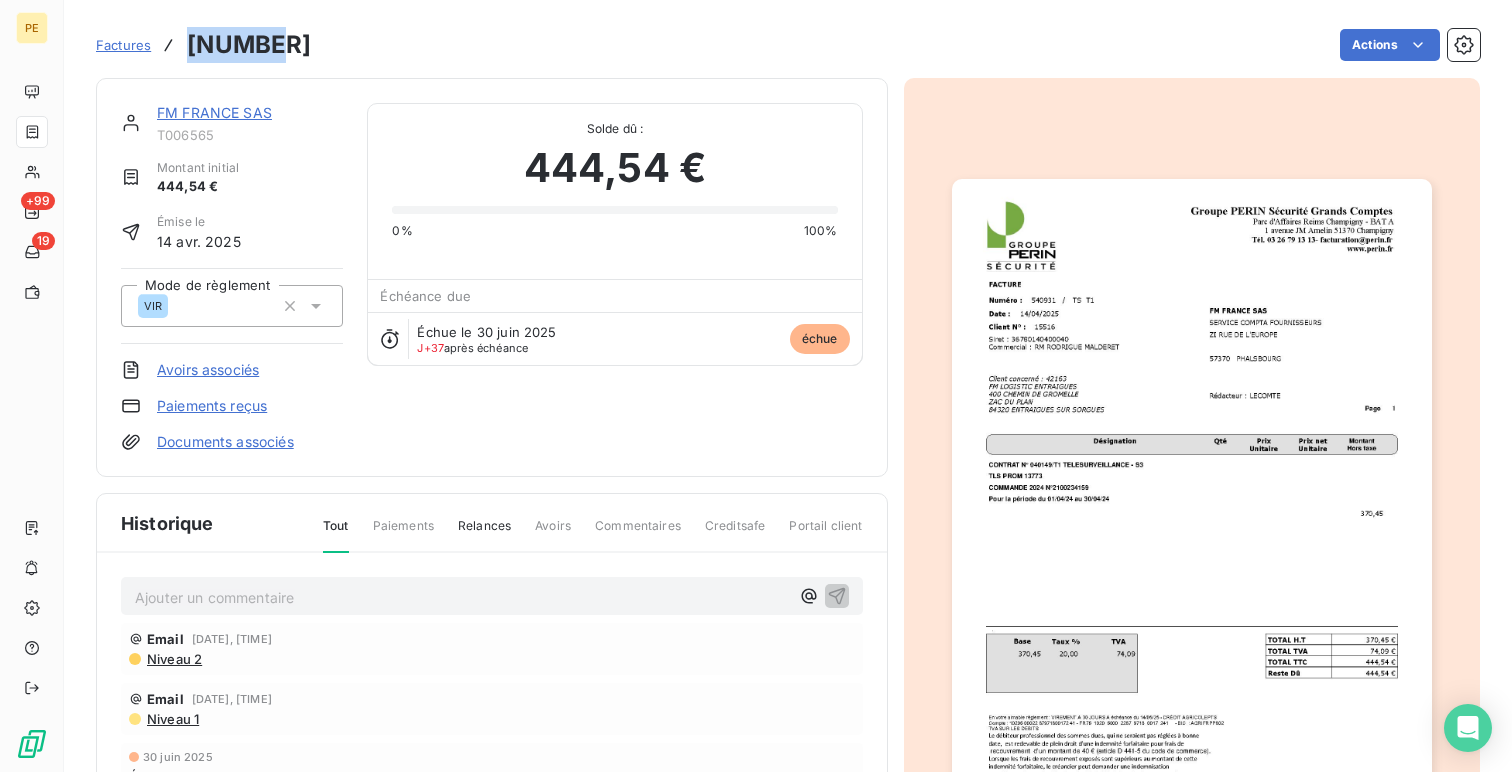 click on "FM FRANCE SAS" at bounding box center [214, 112] 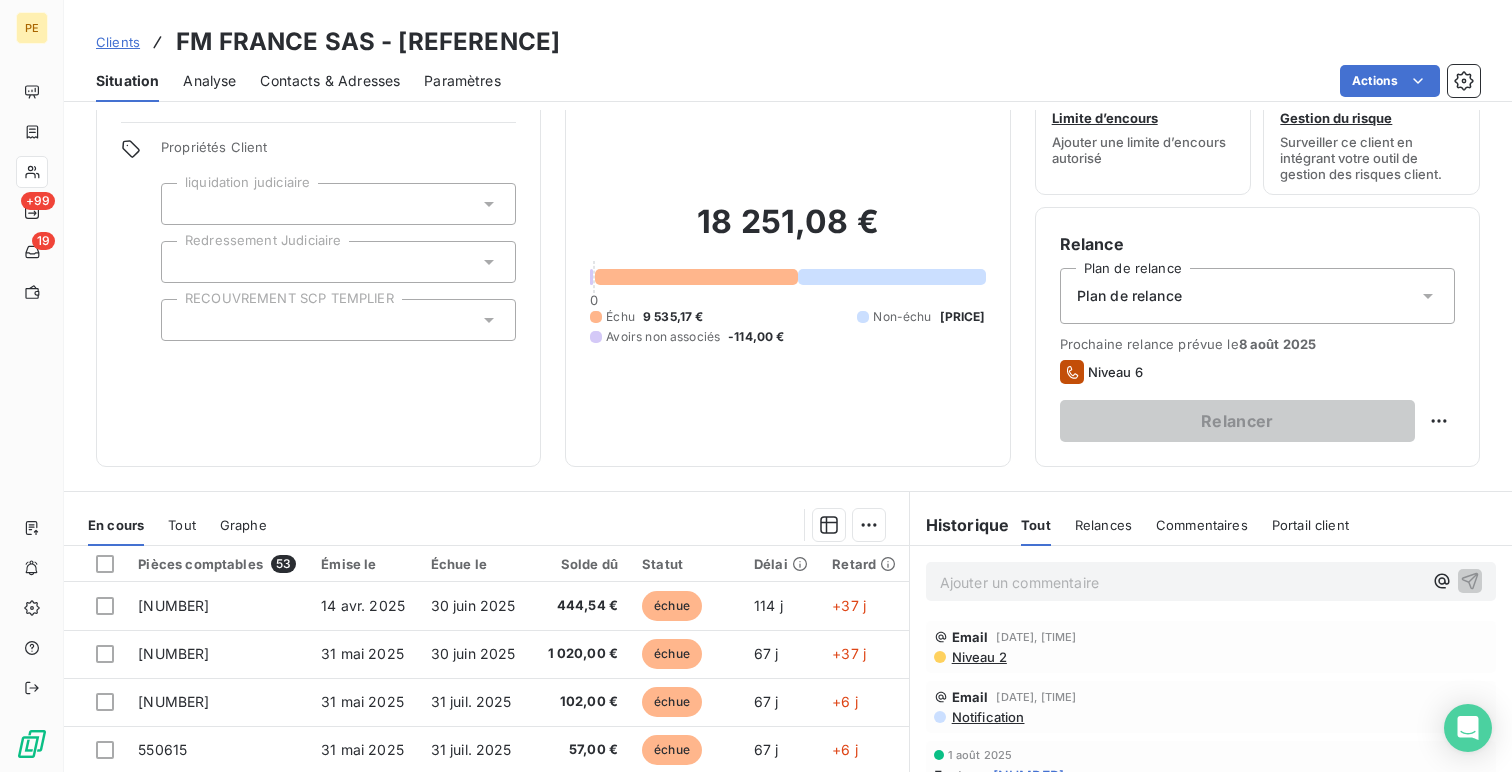 scroll, scrollTop: 0, scrollLeft: 0, axis: both 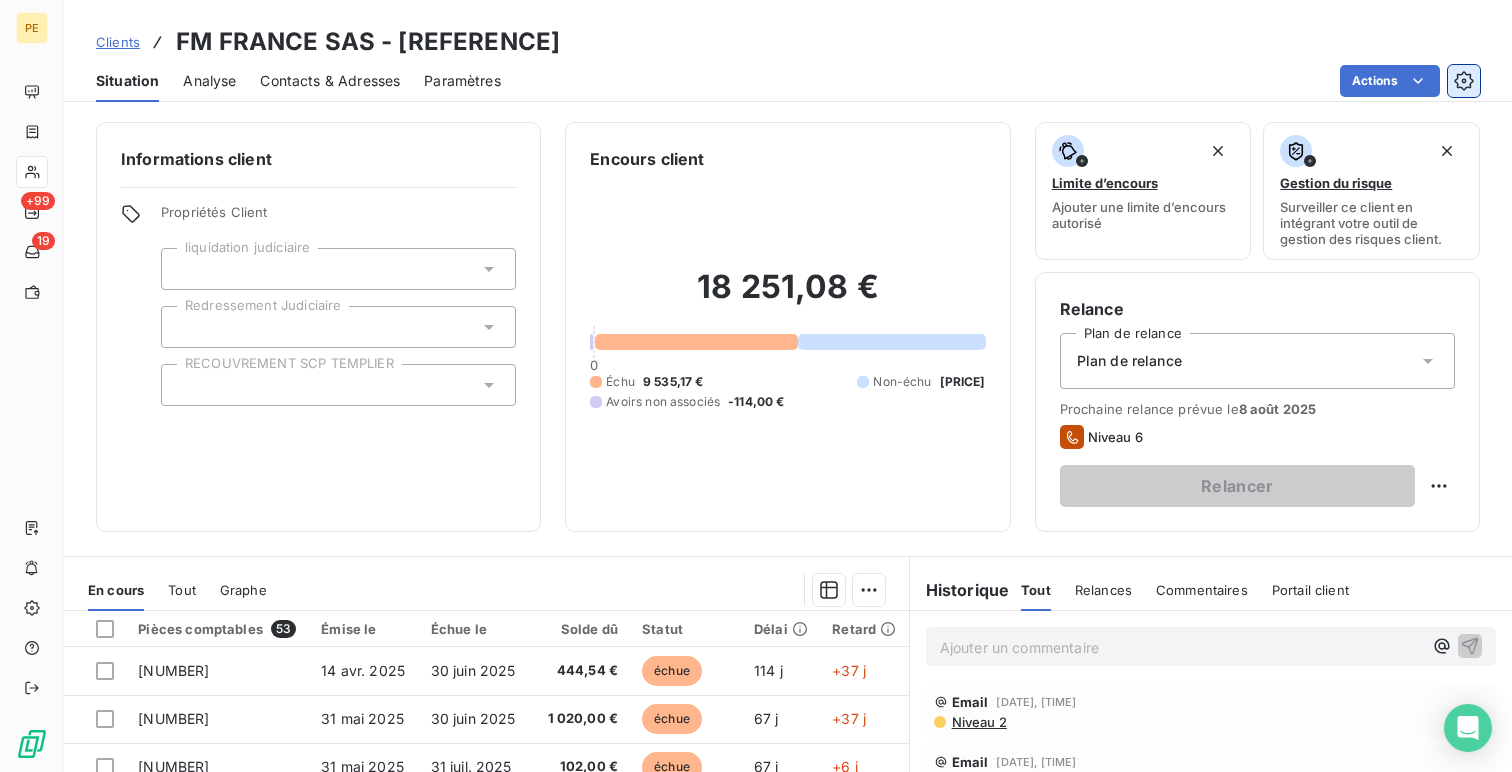 click 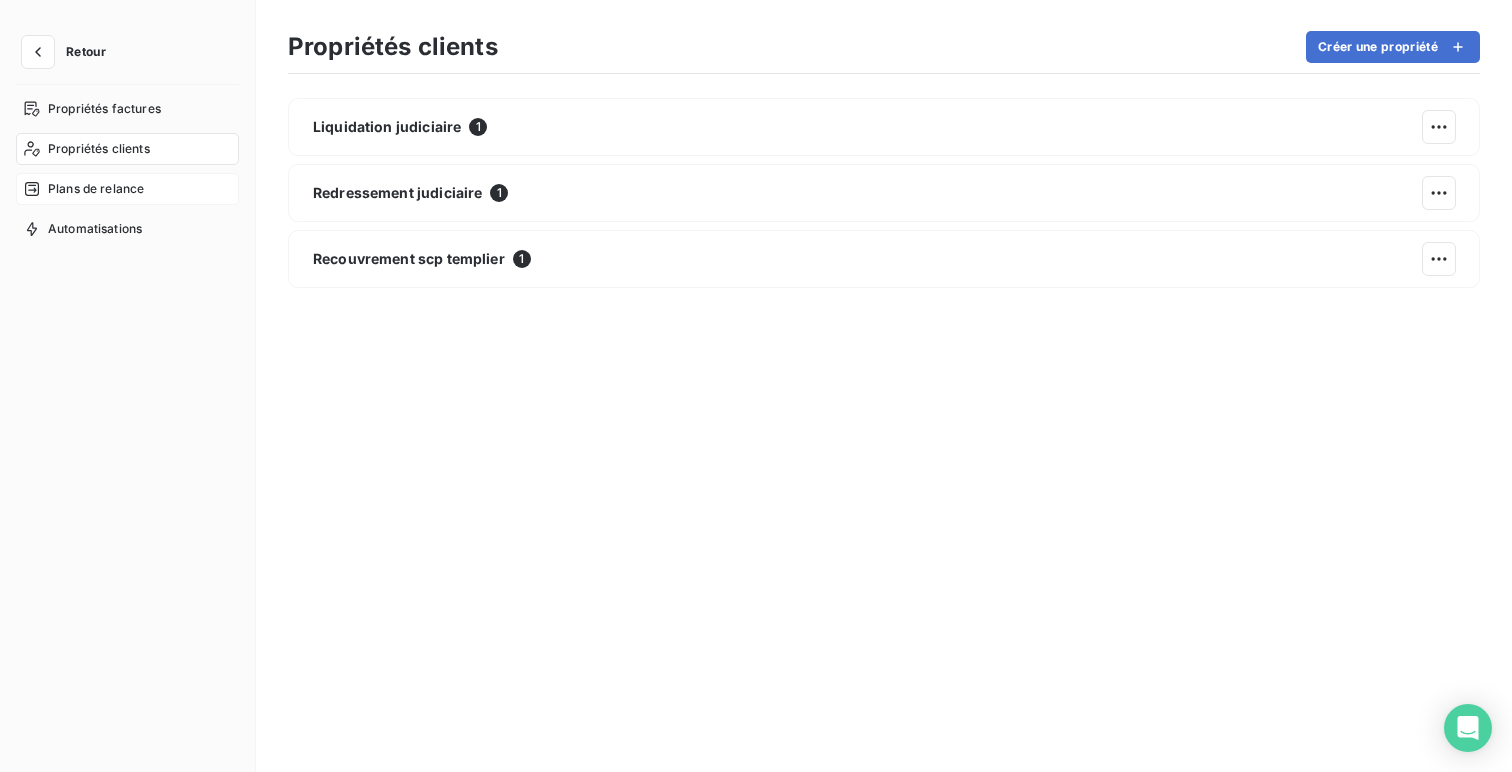 click on "Plans de relance" at bounding box center (96, 189) 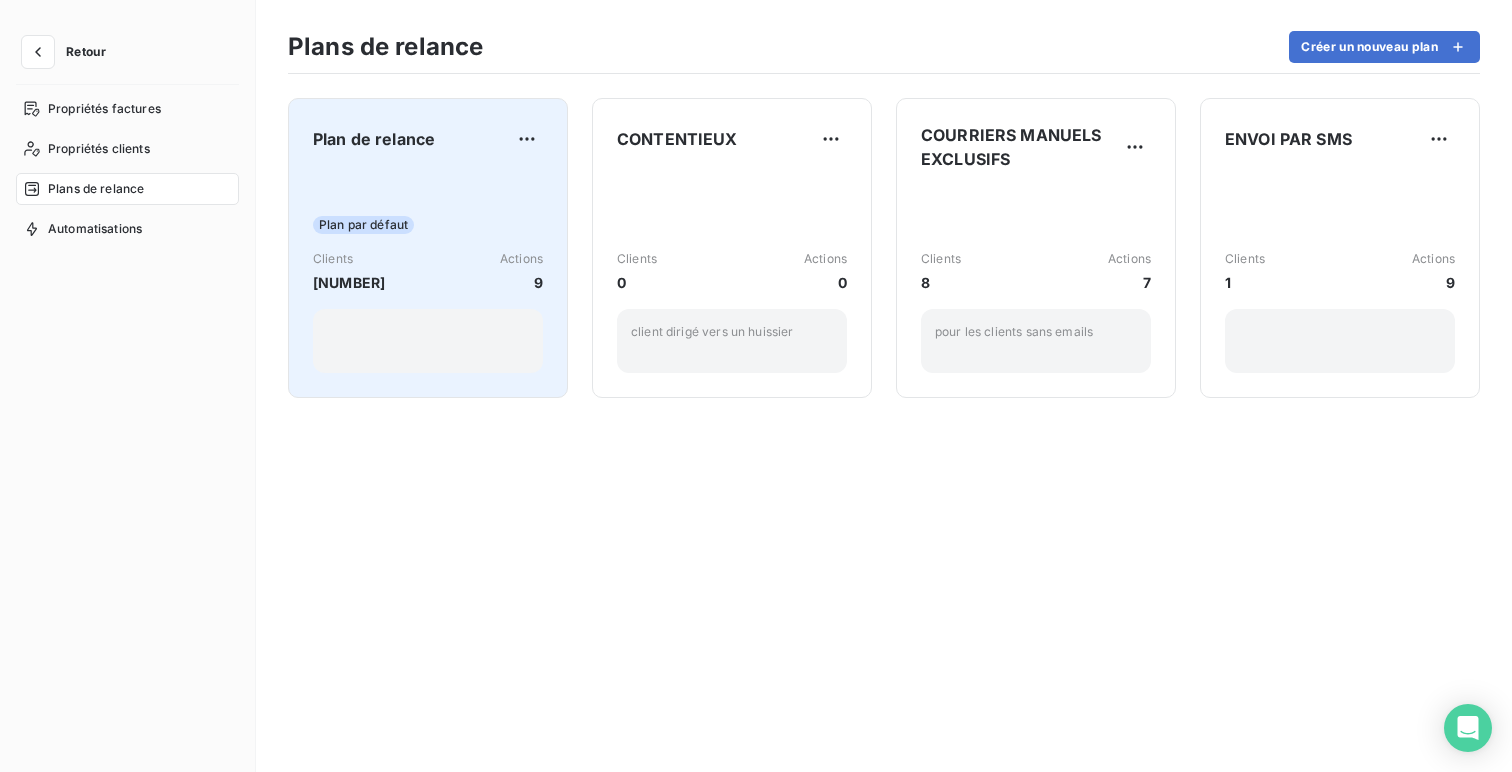 click on "Plan de relance Plan par défaut Clients [NUMBER] Actions 9" at bounding box center [428, 248] 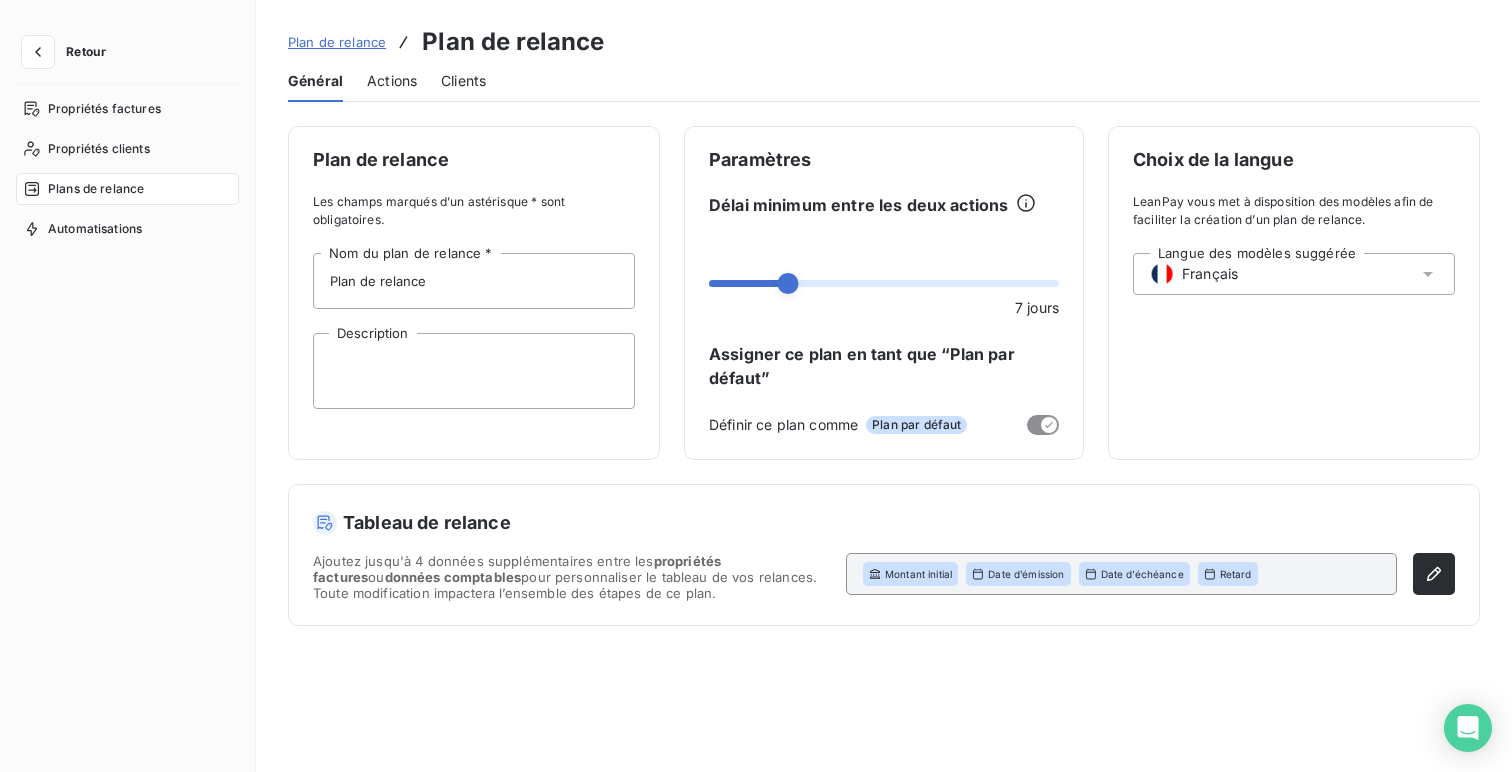 click on "Actions" at bounding box center (392, 81) 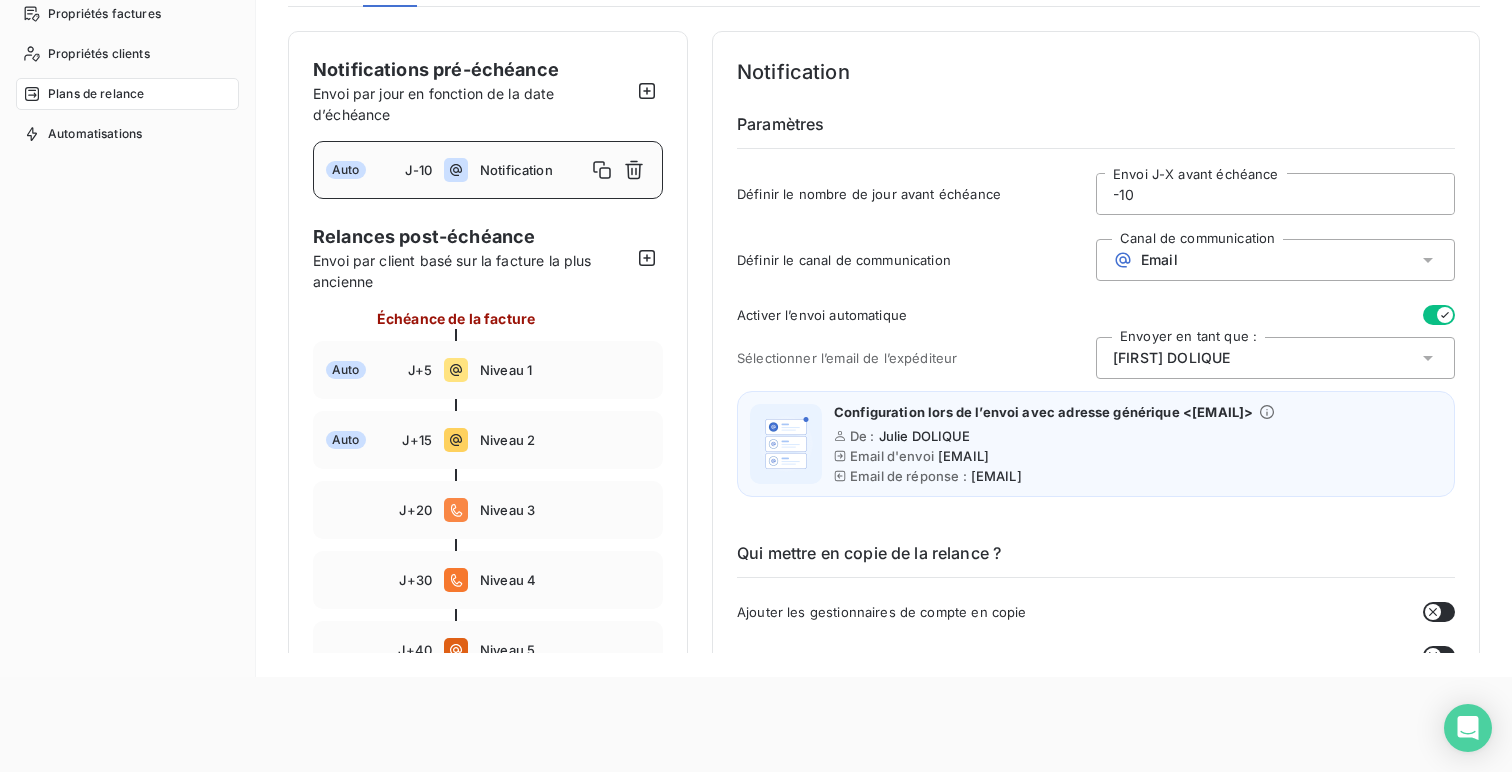 scroll, scrollTop: 96, scrollLeft: 0, axis: vertical 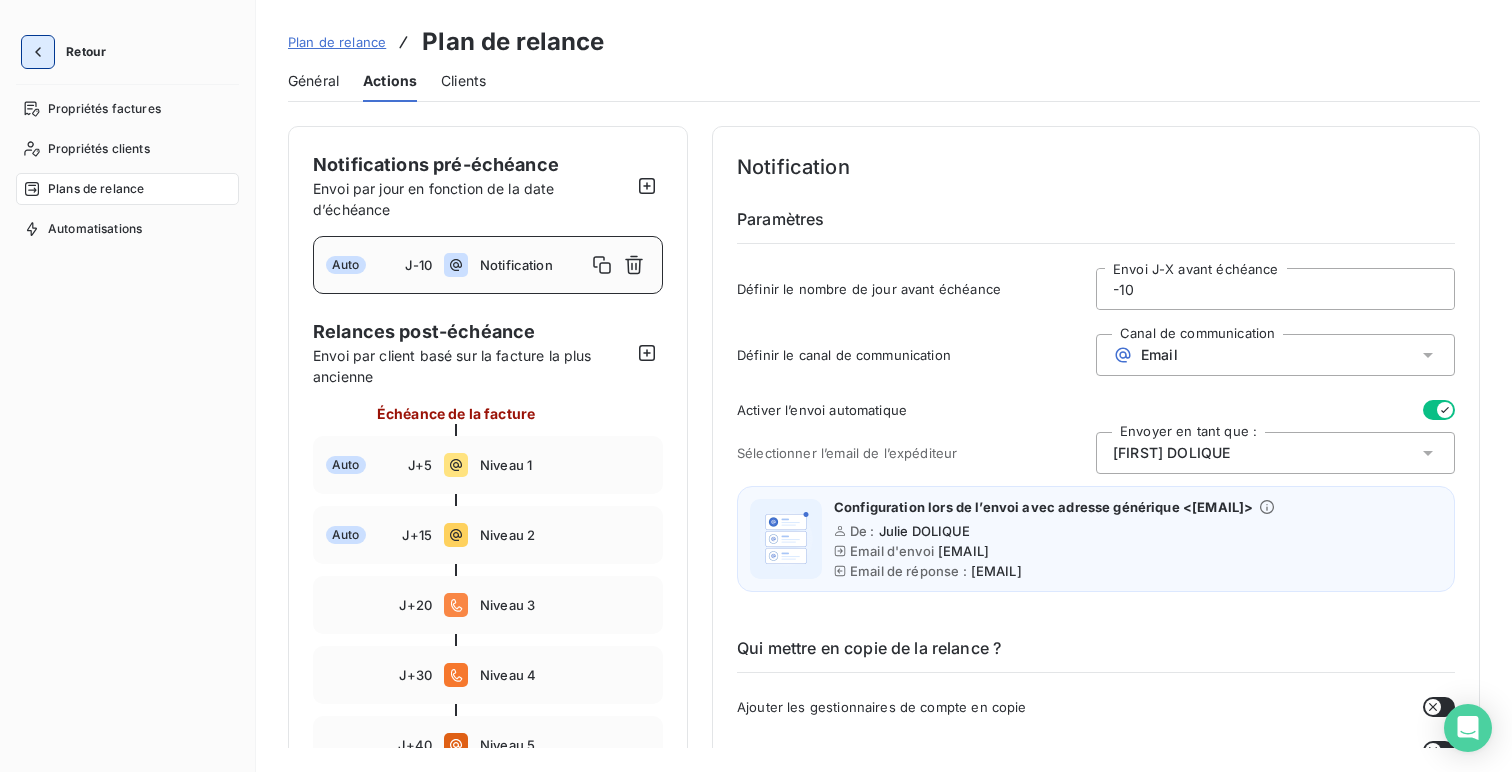 click 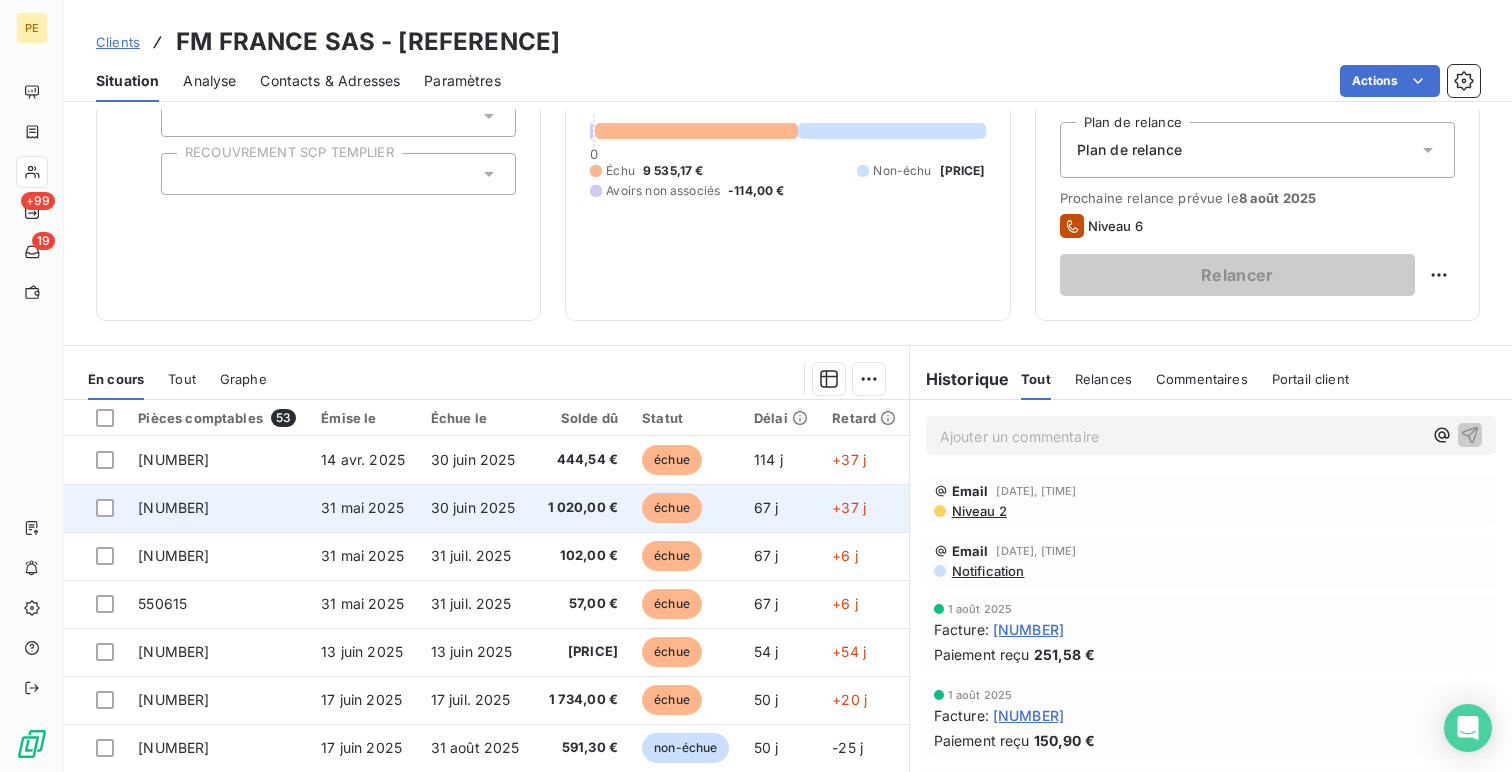 scroll, scrollTop: 212, scrollLeft: 0, axis: vertical 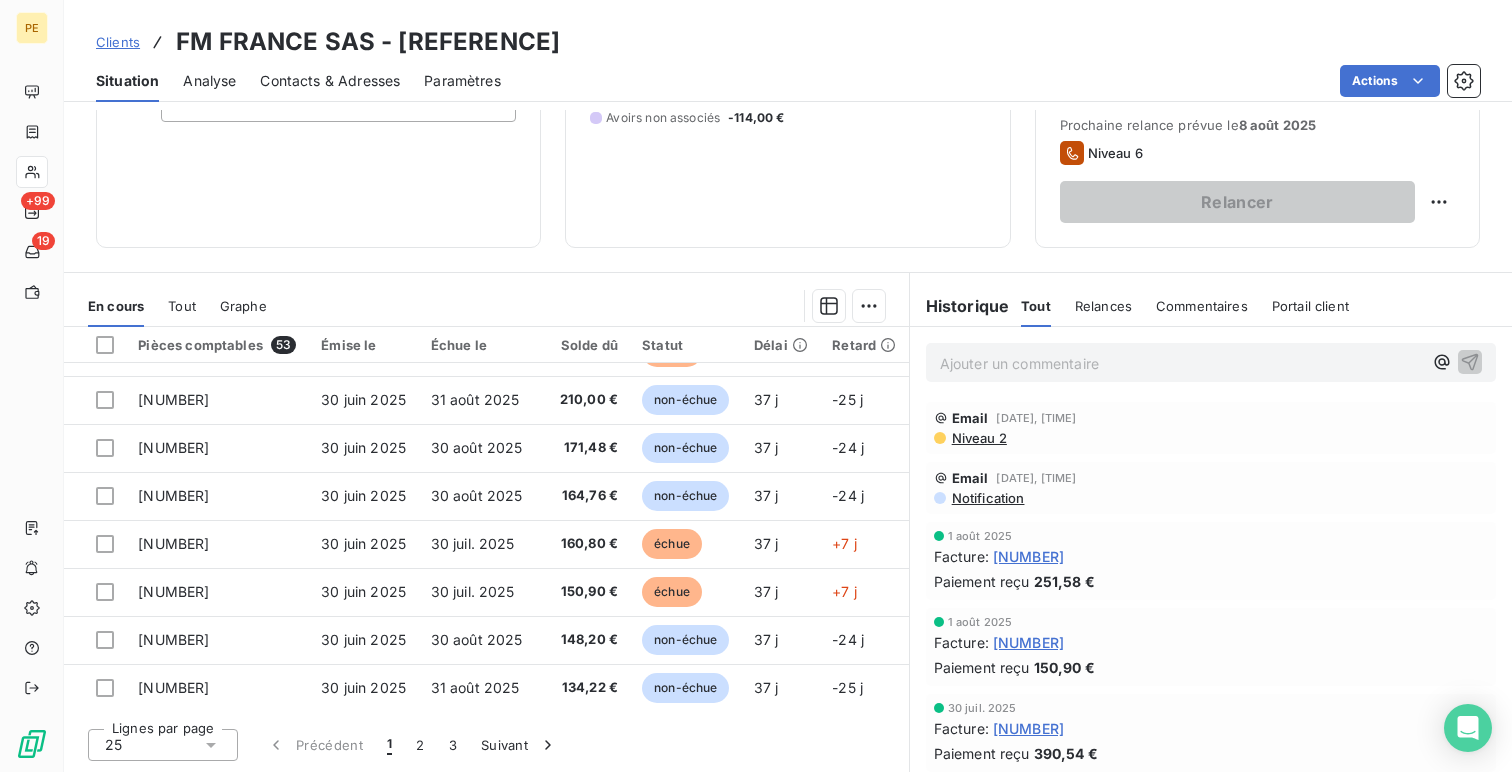 click on "25" at bounding box center [163, 745] 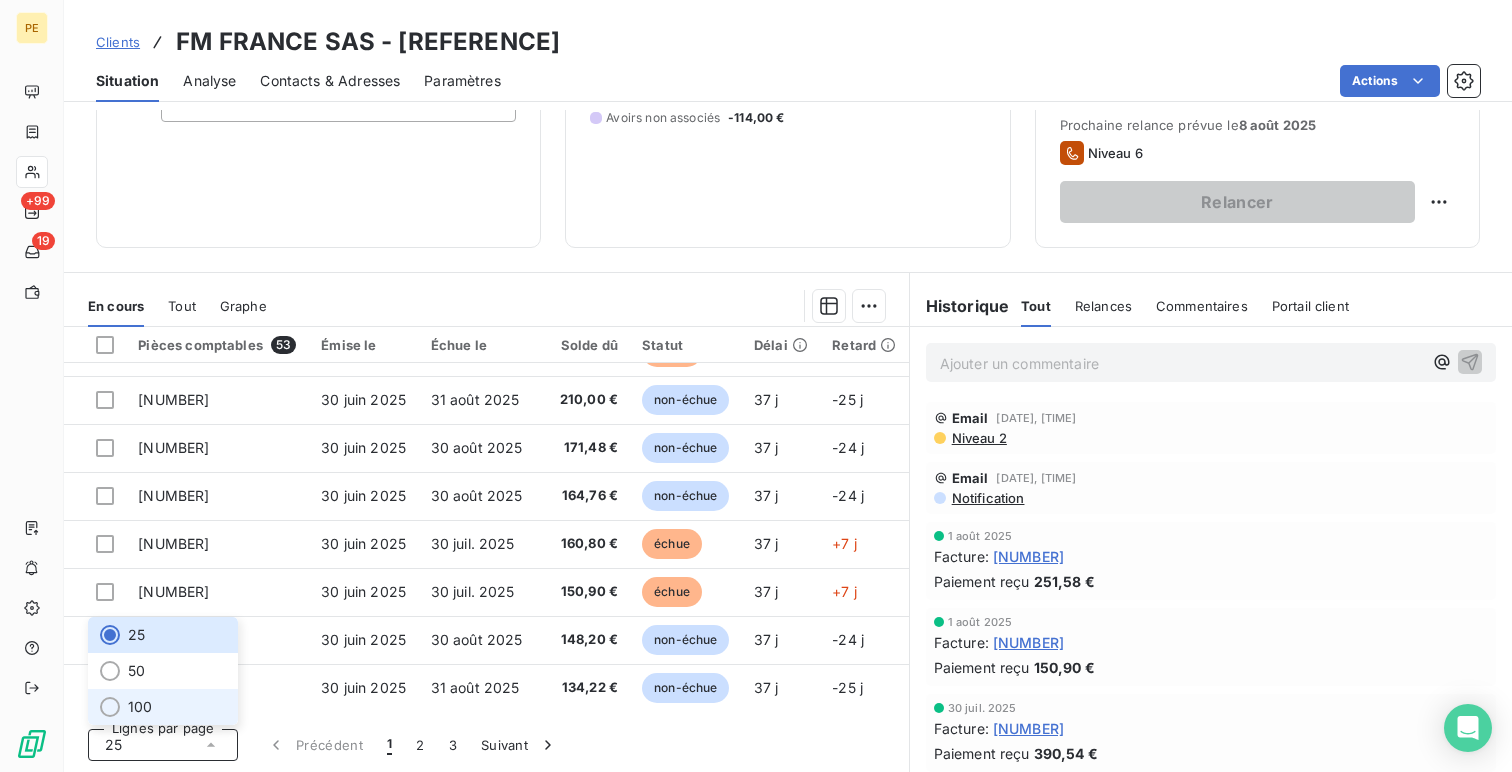 click on "100" at bounding box center (163, 707) 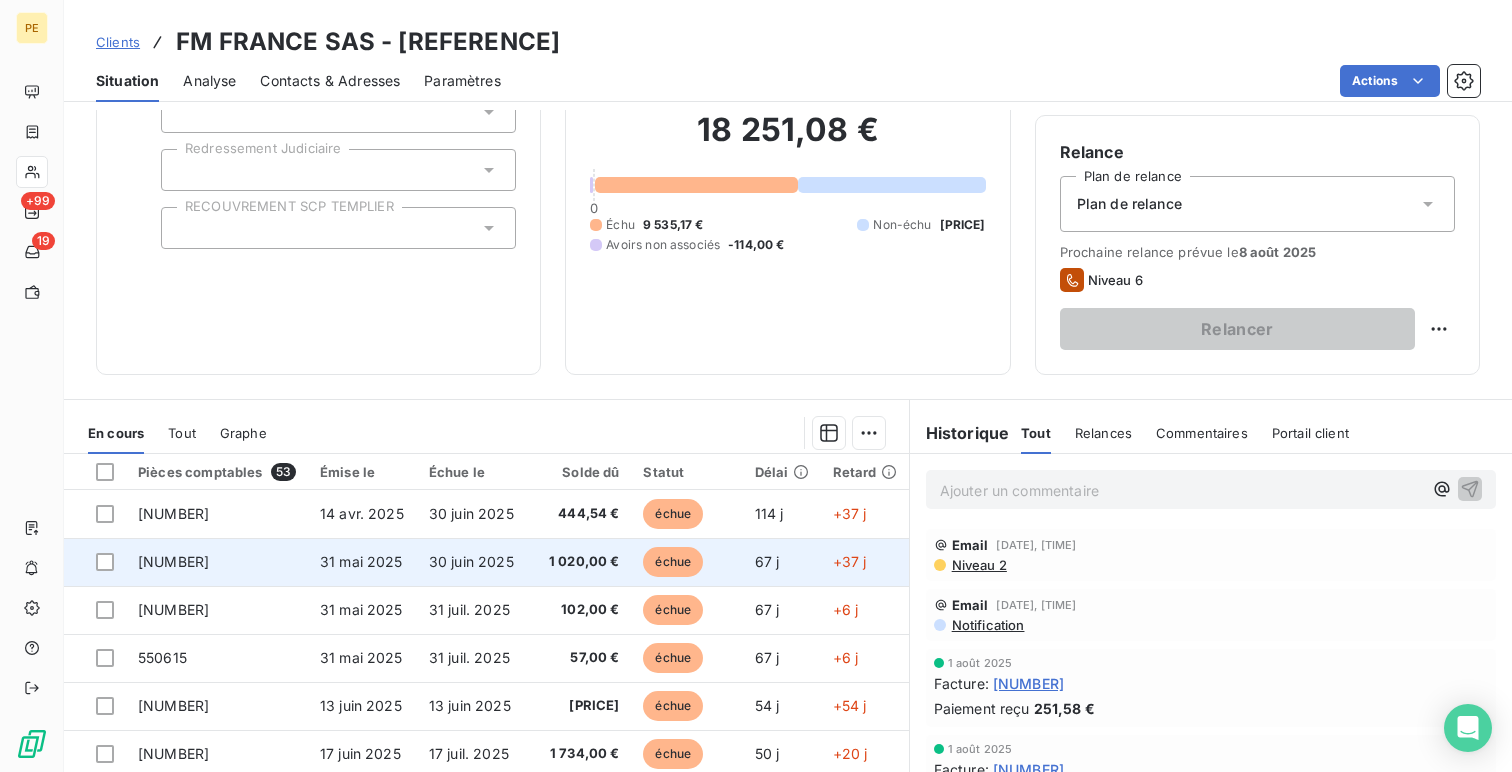 scroll, scrollTop: 185, scrollLeft: 0, axis: vertical 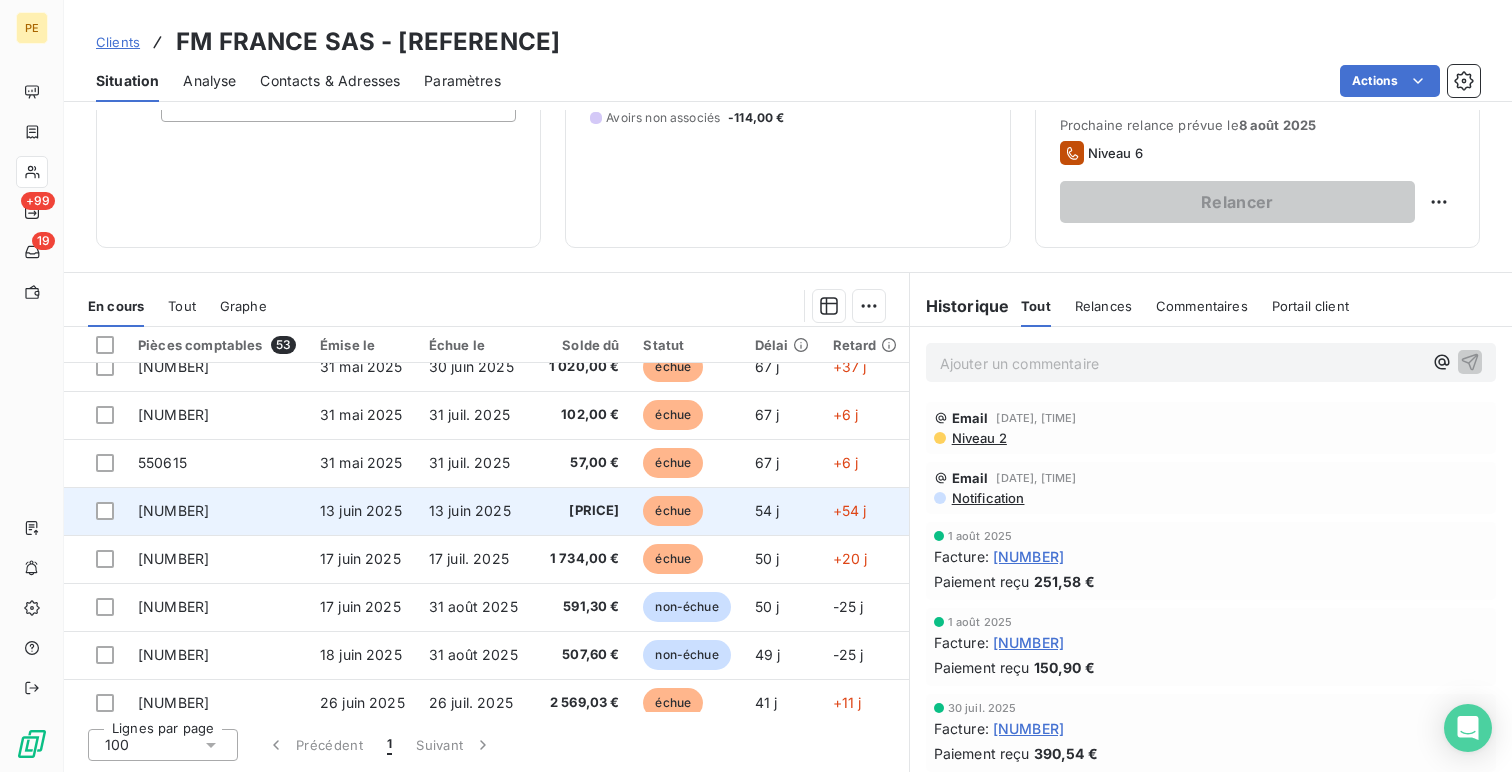 click on "13 juin 2025" at bounding box center (362, 511) 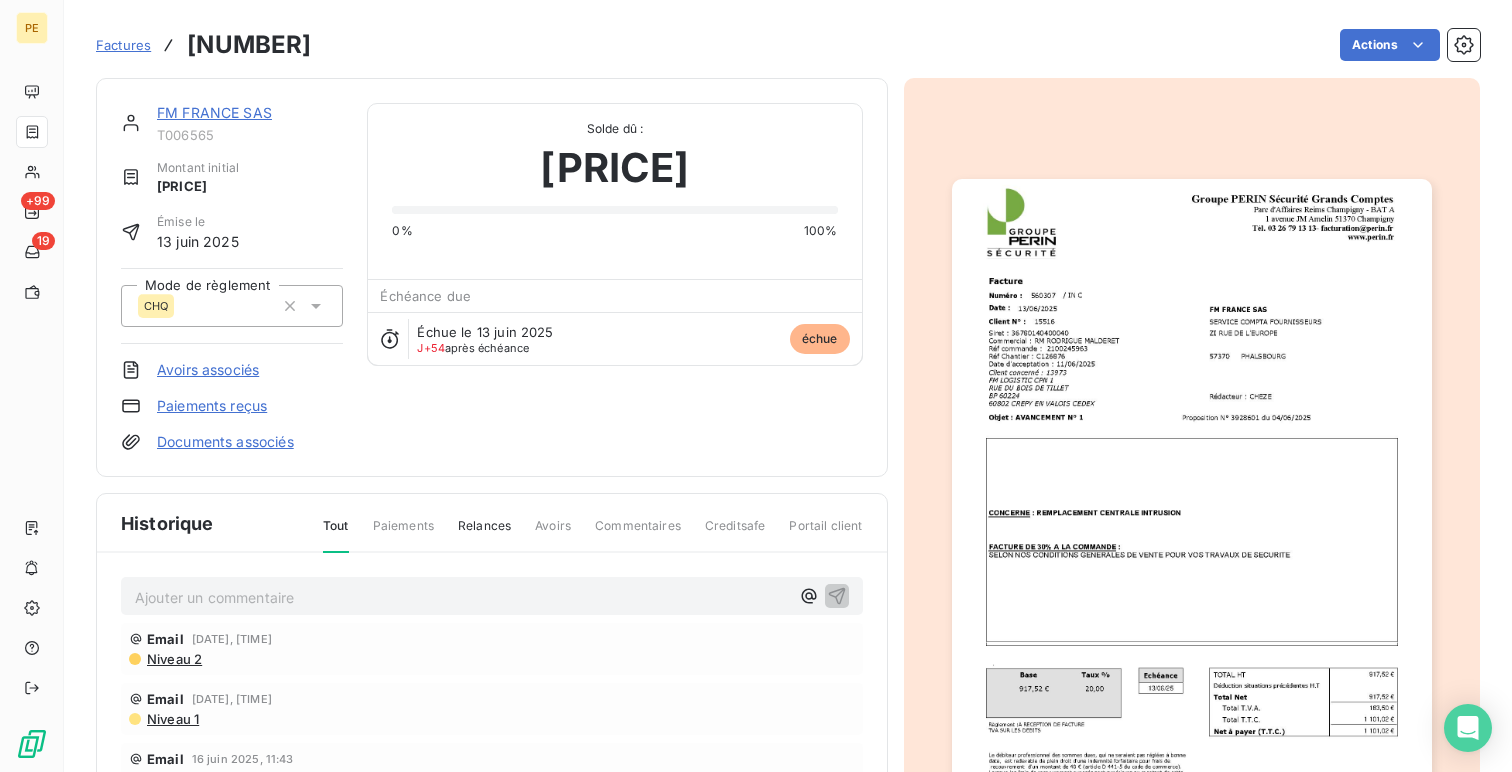 click on "[NUMBER]" at bounding box center (249, 45) 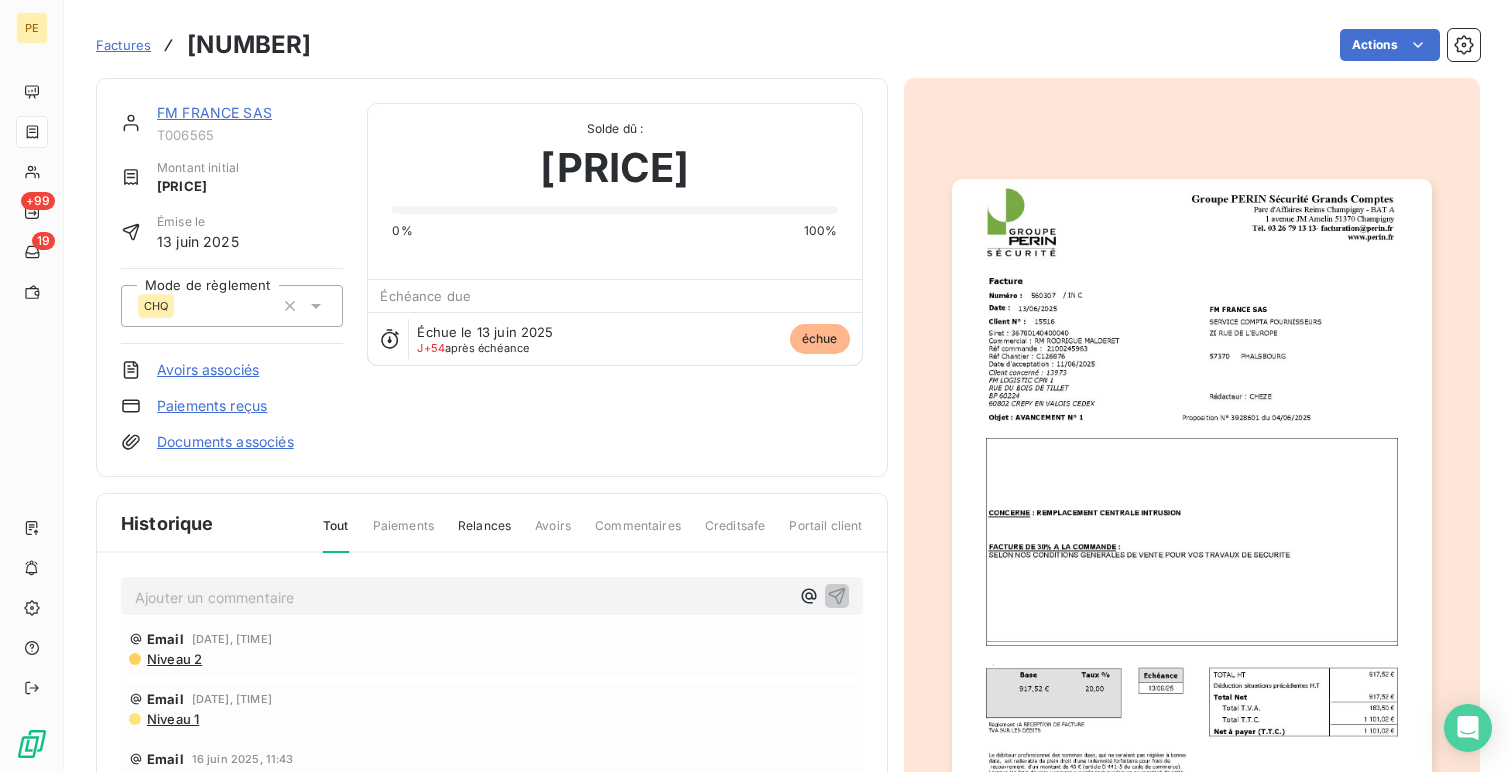 click on "[NUMBER]" at bounding box center [249, 45] 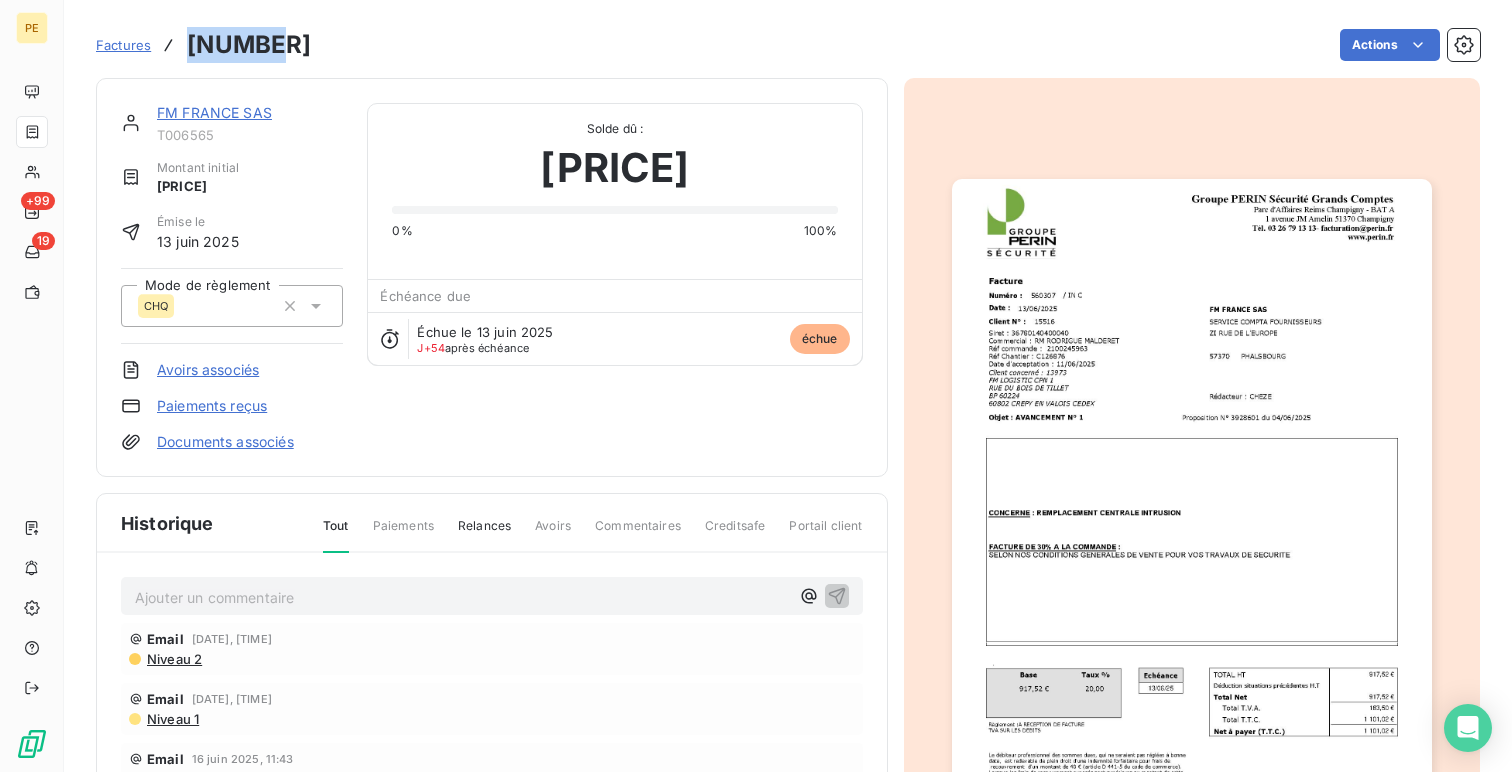 copy on "[NUMBER]" 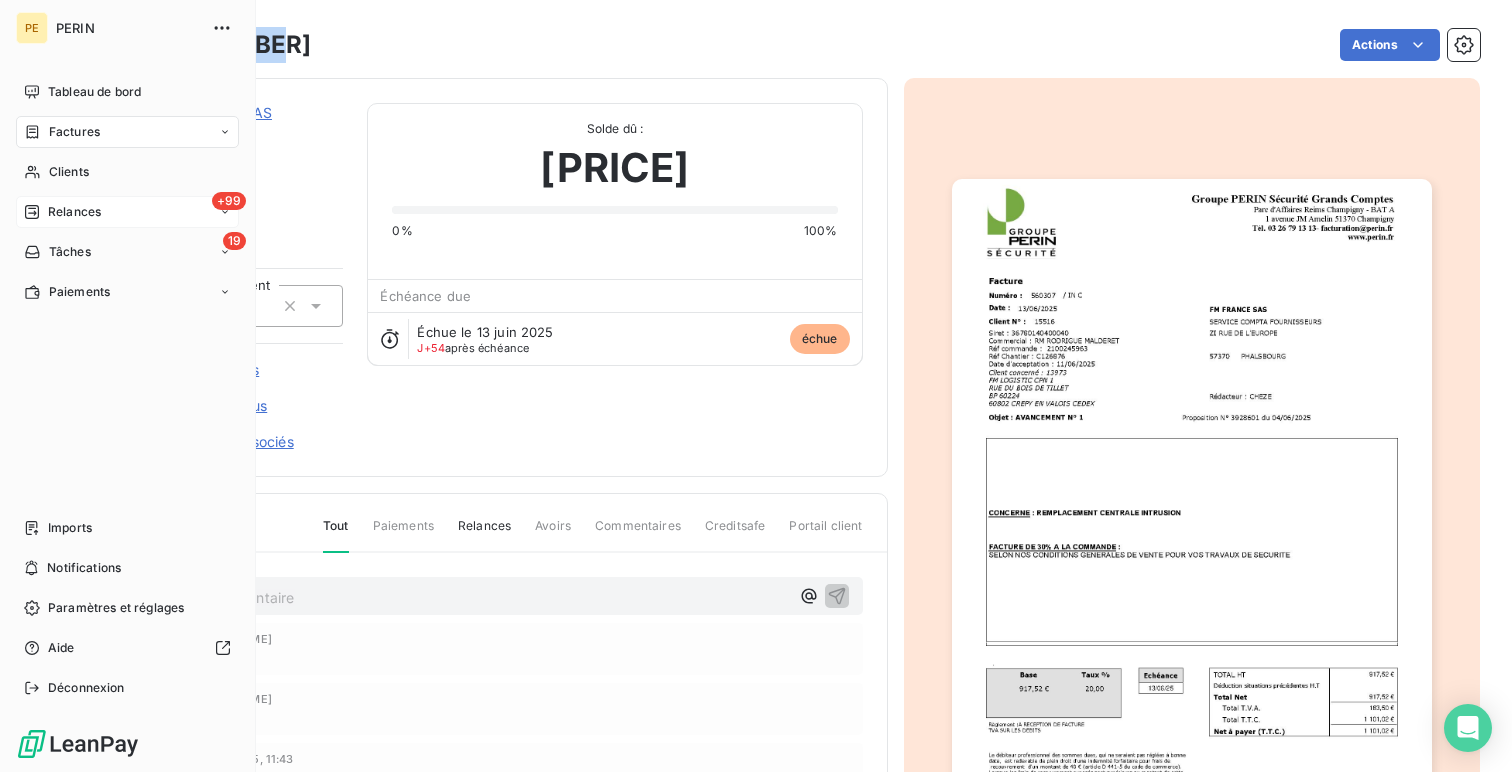 click on "Relances" at bounding box center (74, 212) 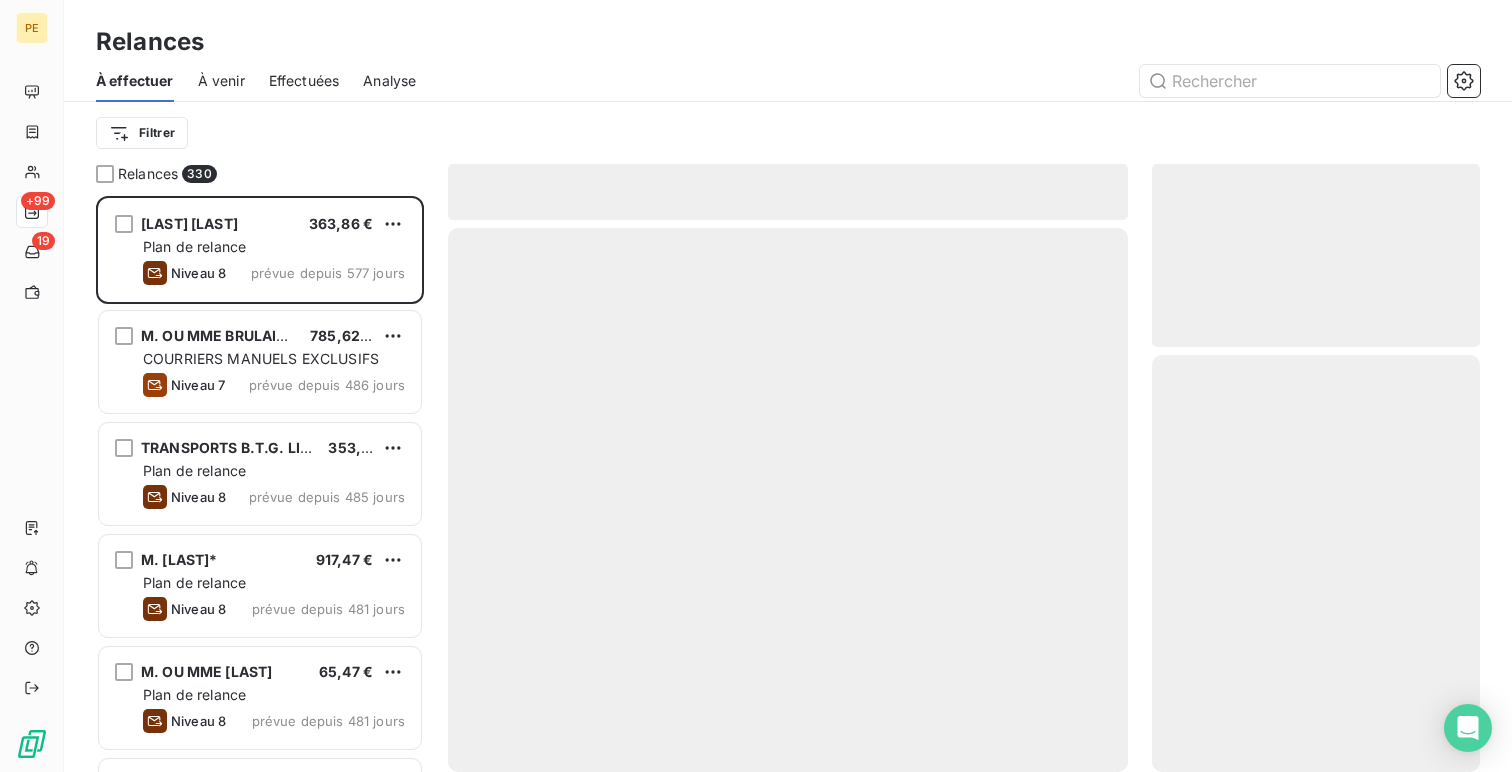 scroll, scrollTop: 1, scrollLeft: 1, axis: both 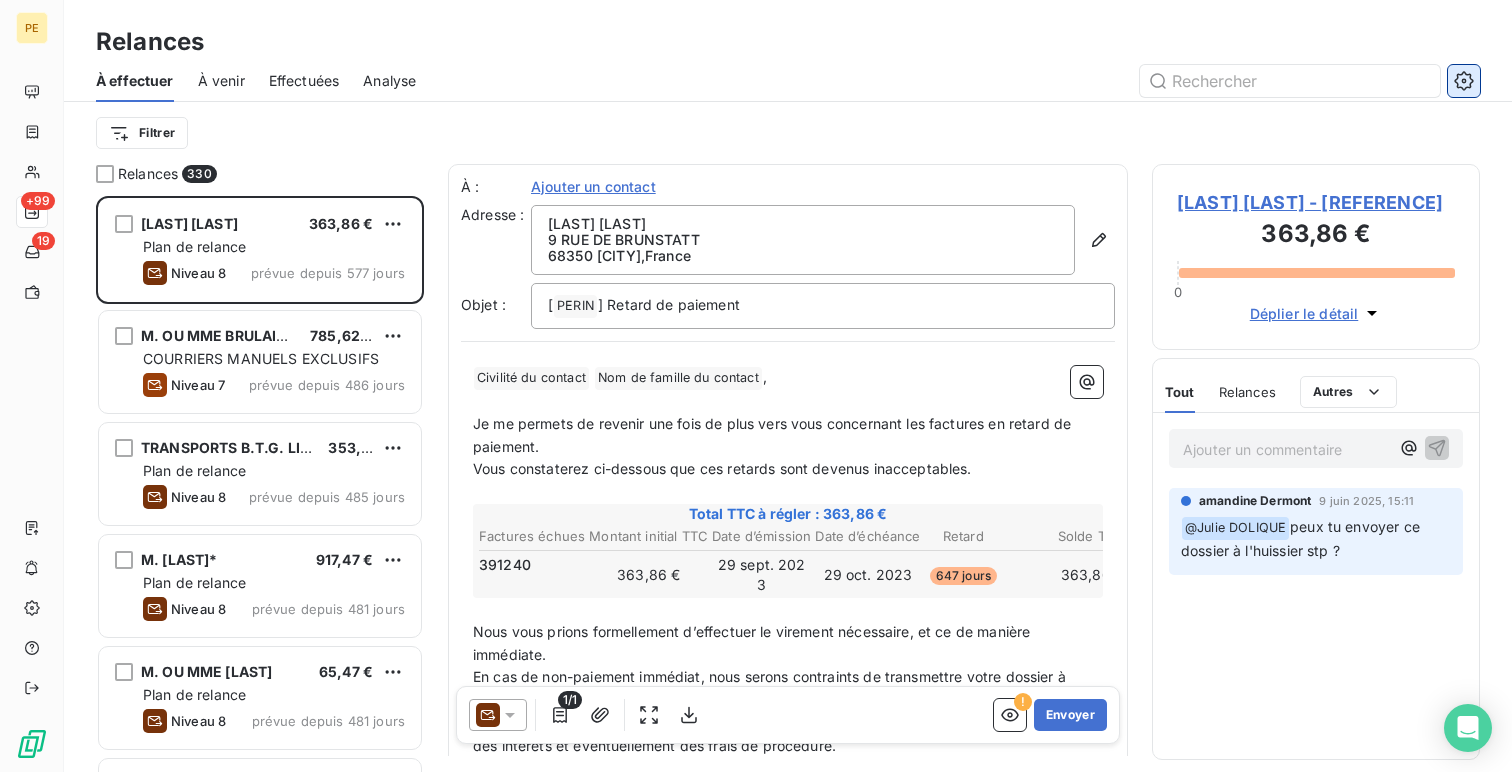click 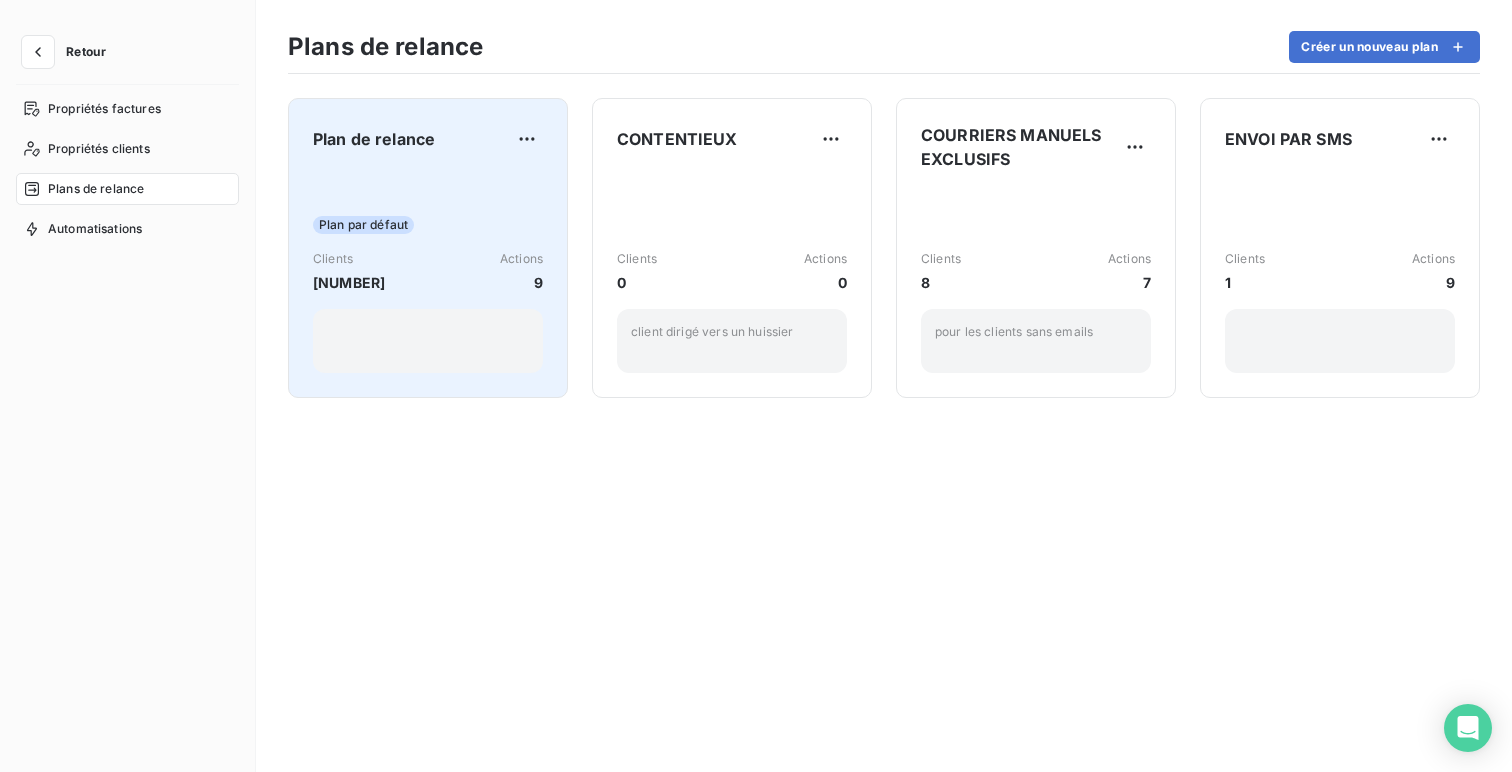 click on "Plan par défaut" at bounding box center [428, 225] 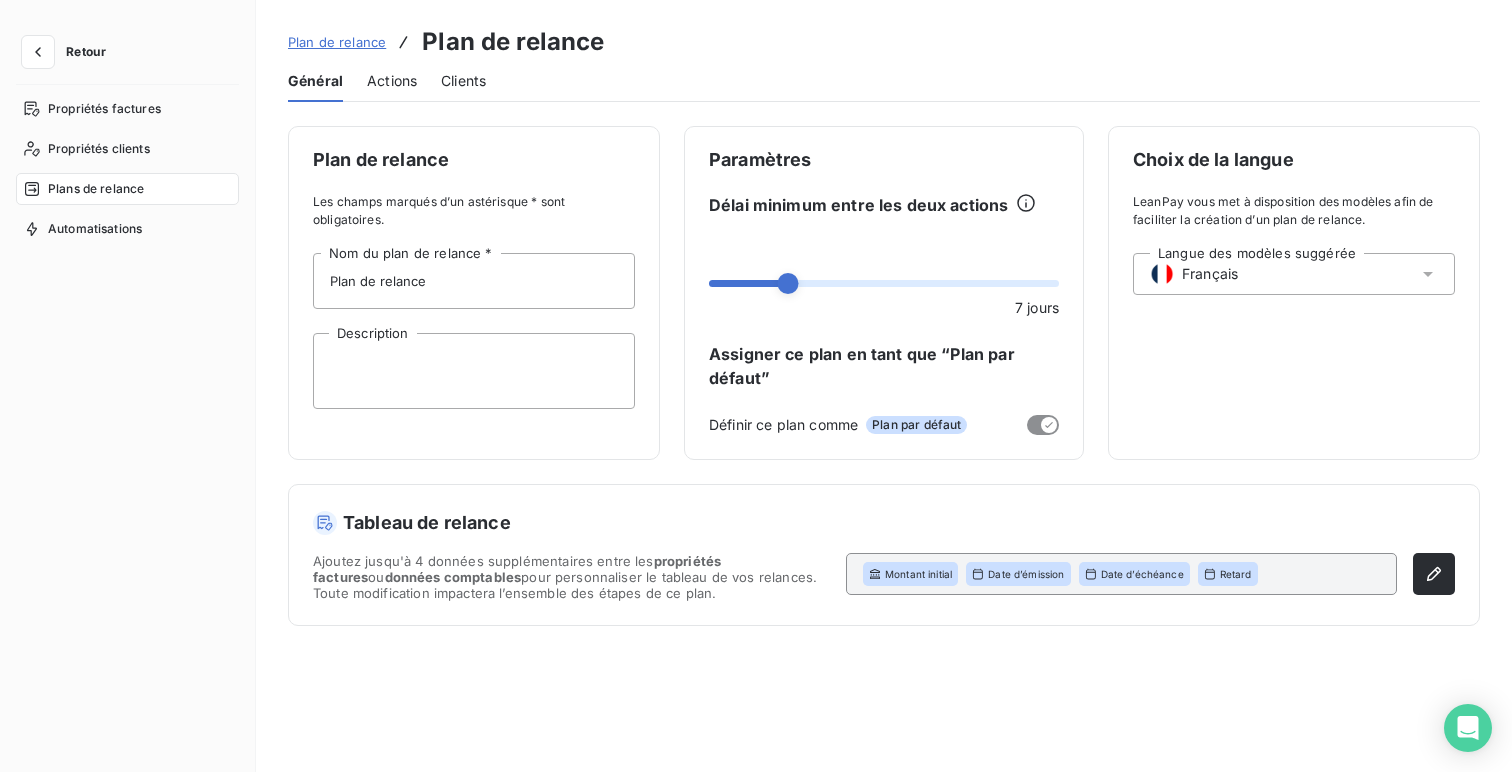 click on "Actions" at bounding box center (392, 81) 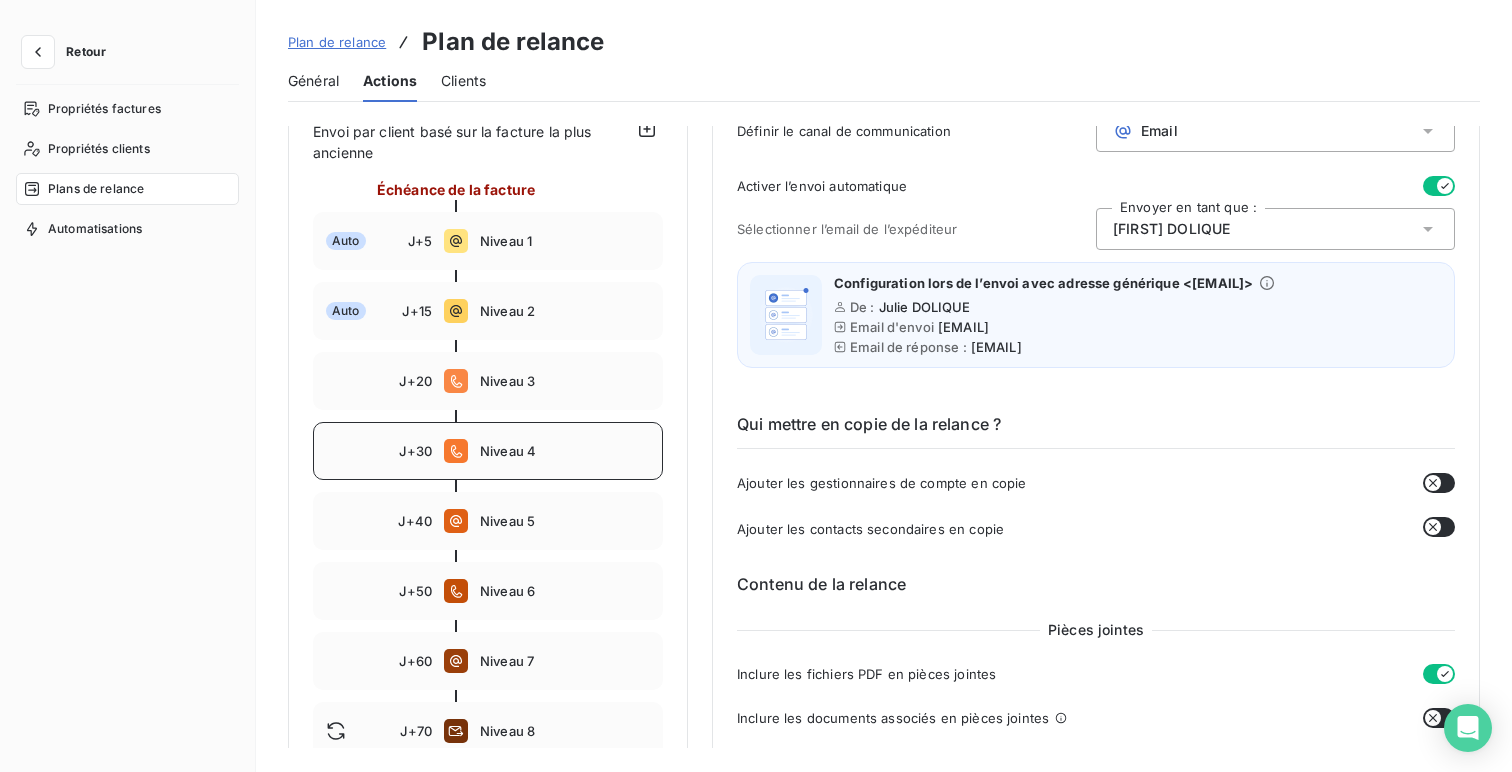 scroll, scrollTop: 229, scrollLeft: 0, axis: vertical 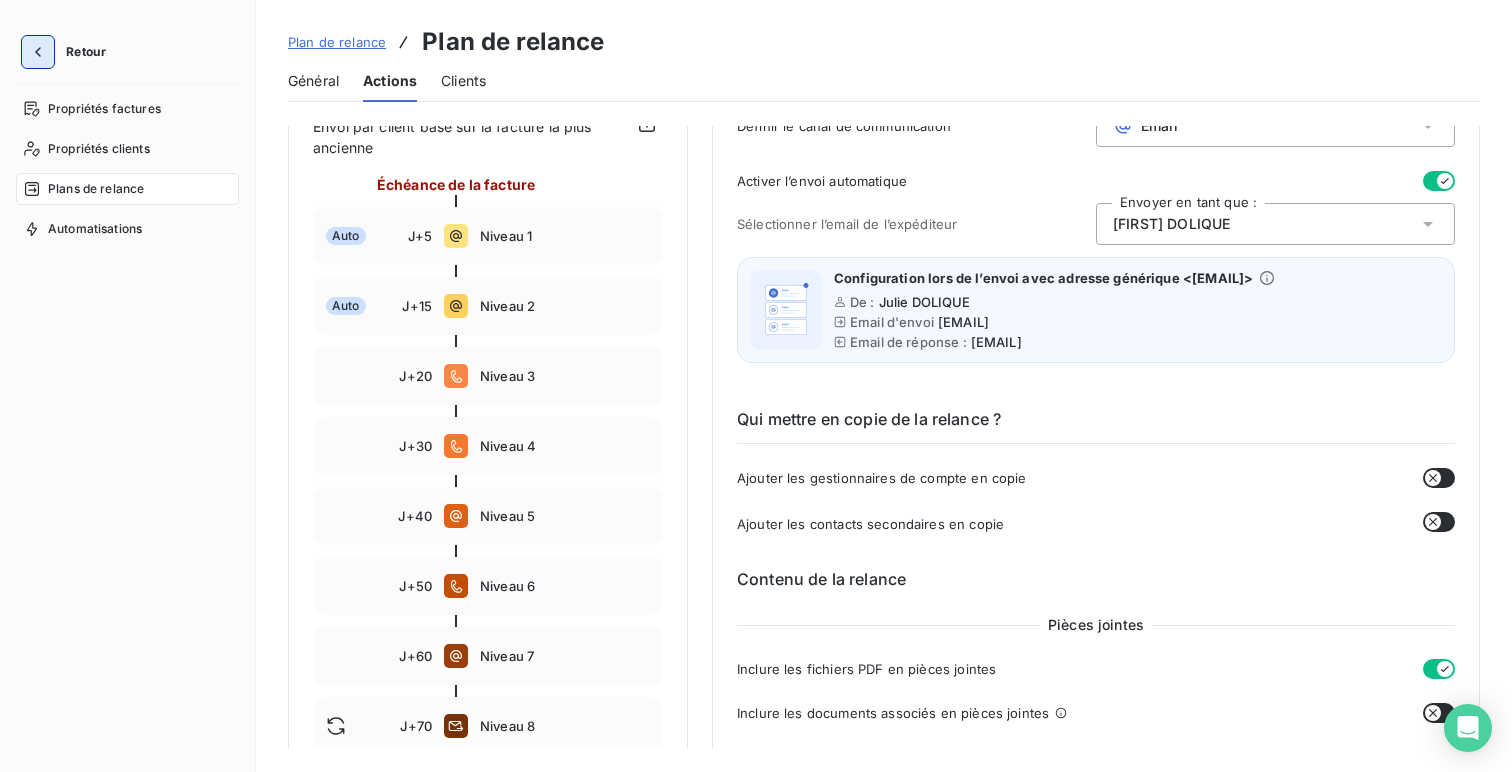 click 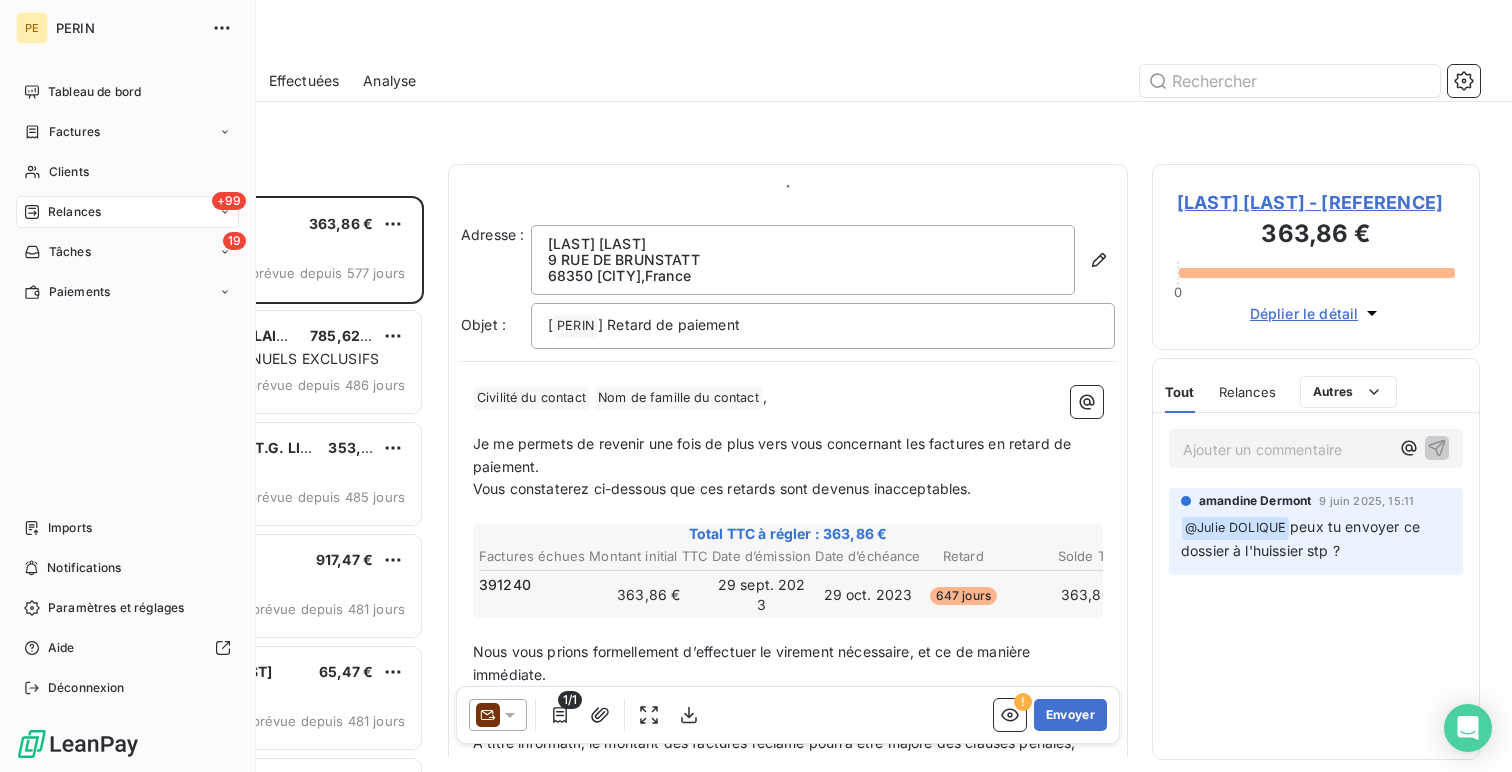 scroll, scrollTop: 1, scrollLeft: 1, axis: both 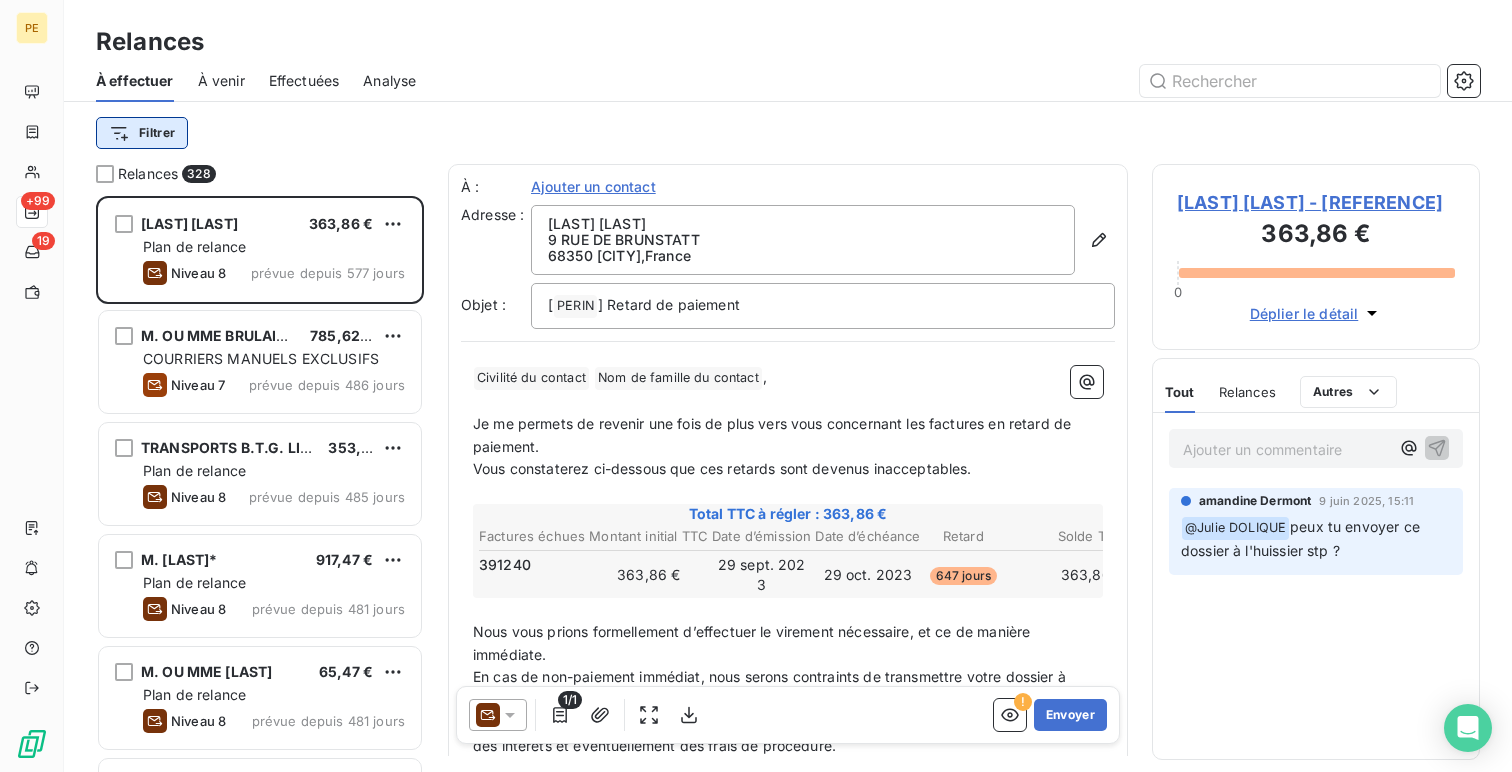 click on "PE +99 19 Relances À effectuer À venir Effectuées Analyse Filtrer Relances 328 [LAST] [LAST] [PRICE] Plan de relance Niveau 8 prévue depuis 577 jours M. OU MME [LAST] [PRICE] COURRIERS MANUELS EXCLUSIFS Niveau 7 prévue depuis 486 jours TRANSPORTS B.T.G. LIBRECY SARL [PRICE] Plan de relance Niveau 8 prévue depuis 485 jours M. [LAST]* [PRICE] Plan de relance Niveau 8 prévue depuis 481 jours M. OU MME [LAST] [PRICE] Plan de relance Niveau 8 prévue depuis 481 jours LA CHEMISIERE  STE REBECCA [PRICE] Plan de relance Niveau 8 prévue depuis 481 jours M. OU MME [LAST] [PRICE] Plan de relance Niveau 8 prévue depuis 481 jours KELBER [LAST] [PRICE] Plan de relance Niveau 8 prévue depuis 481 jours ENGIE GREEN FRANCE [PRICE] Plan de relance Niveau 2 prévue depuis 449 jours M. OU MME [LAST] [PRICE] Plan de relance Niveau 1 prévue depuis 335 jours [ROLE] [LAST] [PRICE] Plan de relance Niveau 8 prévue depuis 275 jours TABAC LE BRIARD Niveau 1" at bounding box center [756, 386] 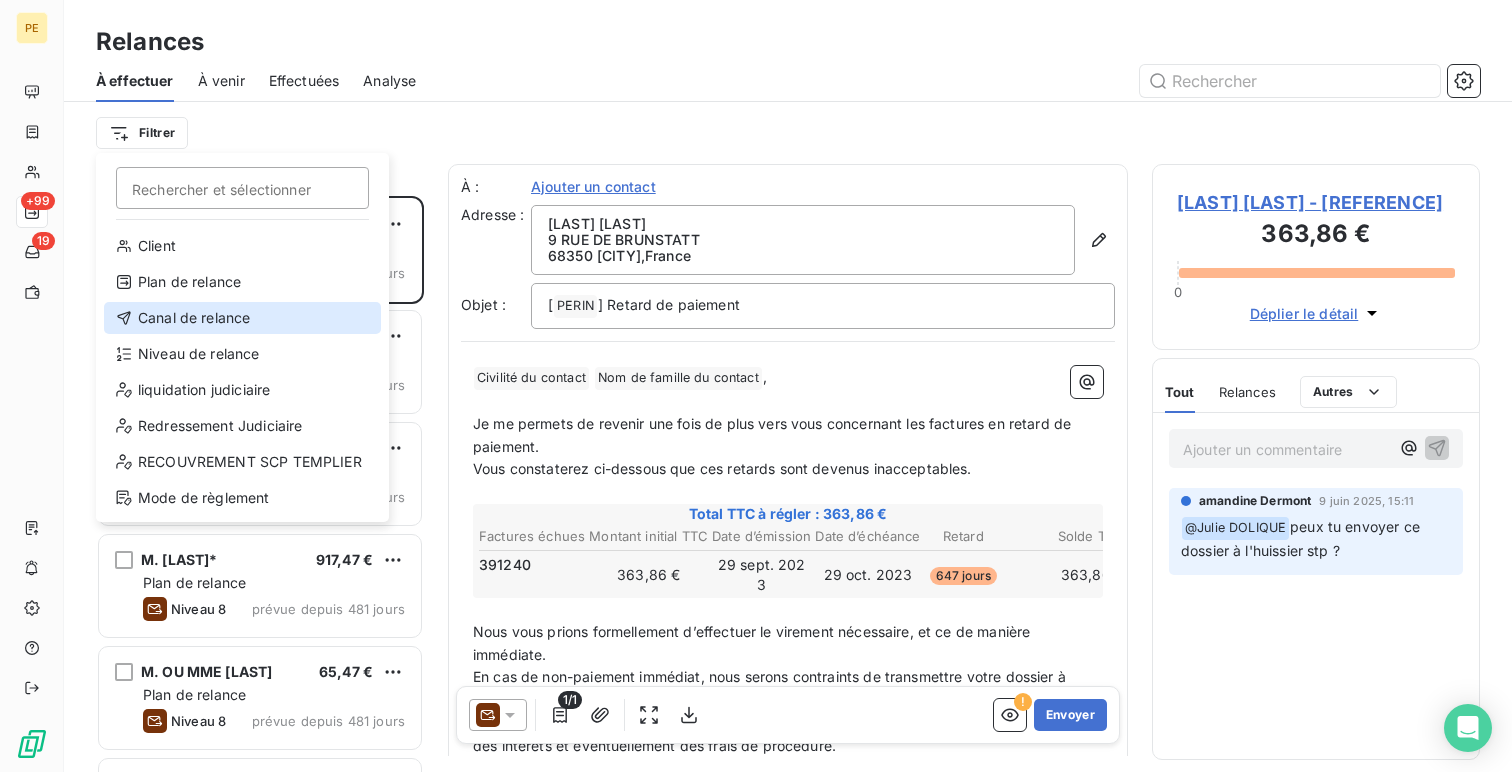 click on "Canal de relance" at bounding box center (242, 318) 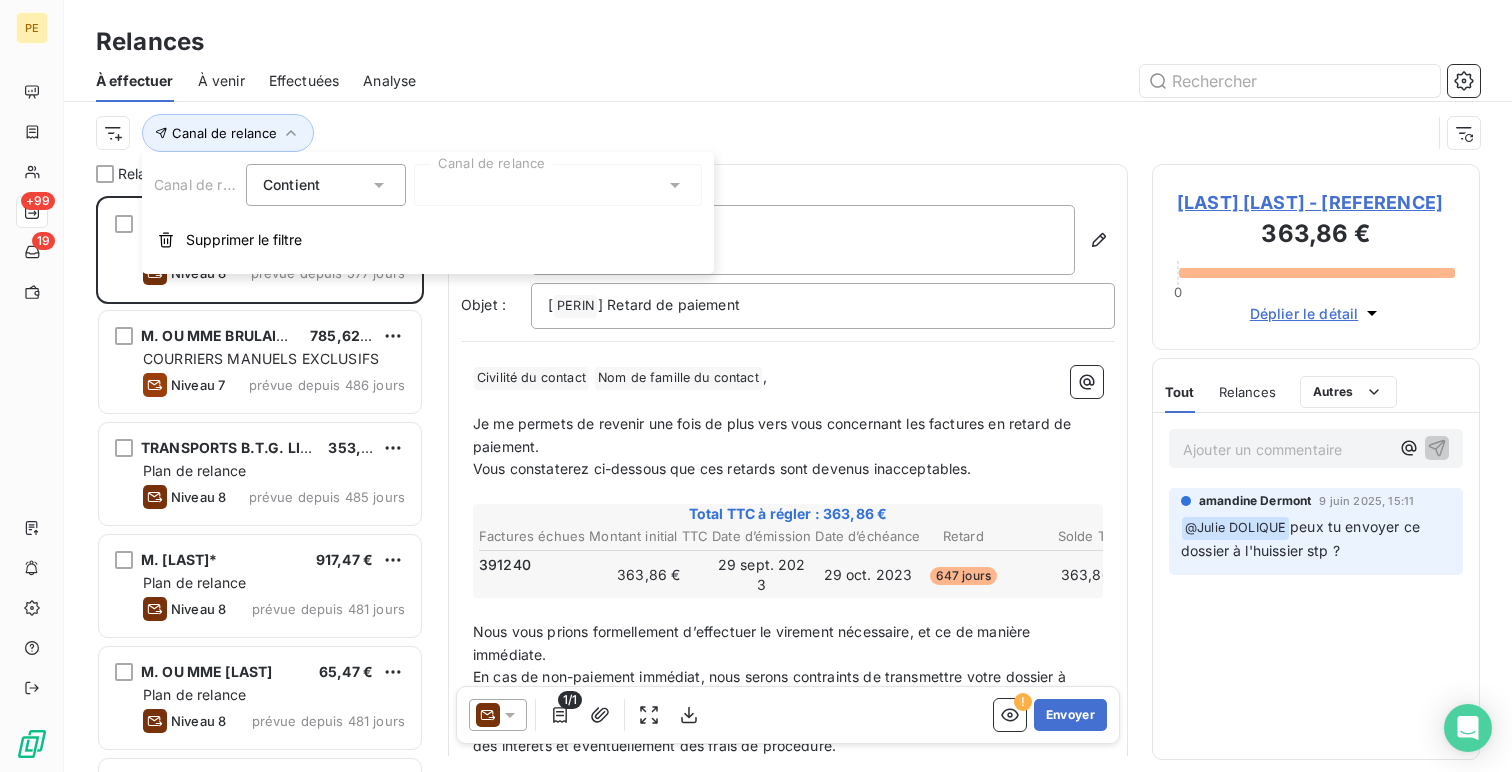 click at bounding box center (558, 185) 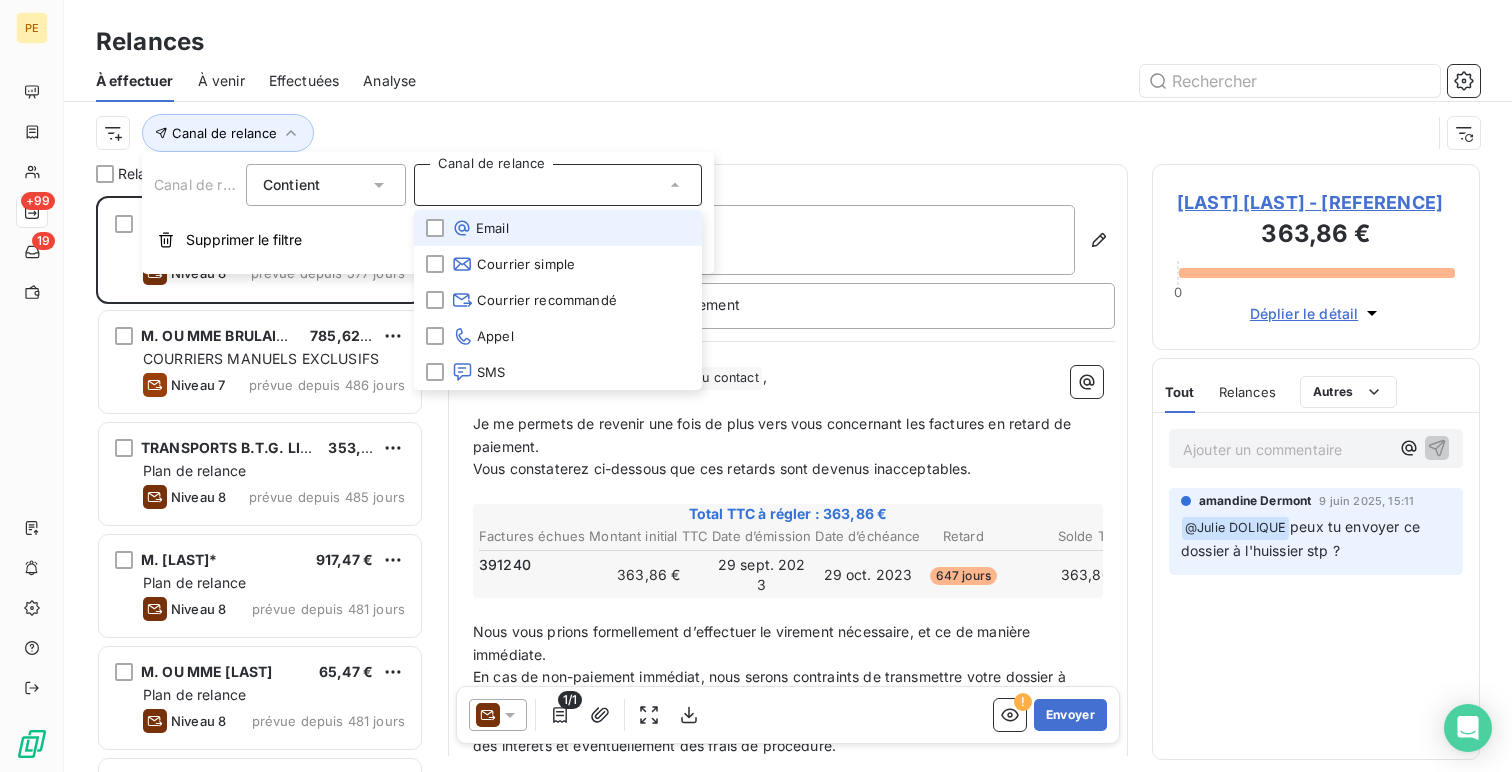 click on "Email" at bounding box center (480, 228) 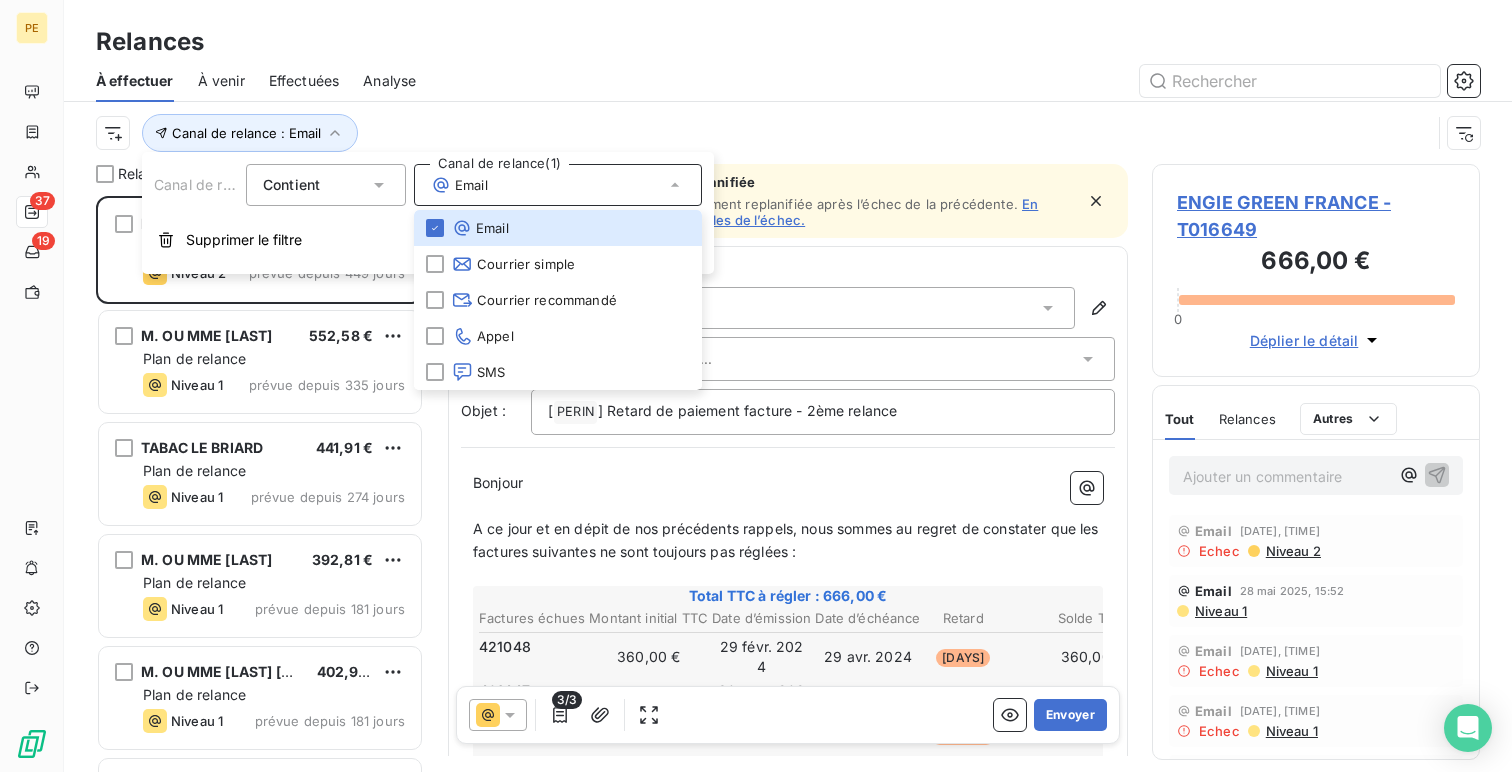 scroll, scrollTop: 1, scrollLeft: 1, axis: both 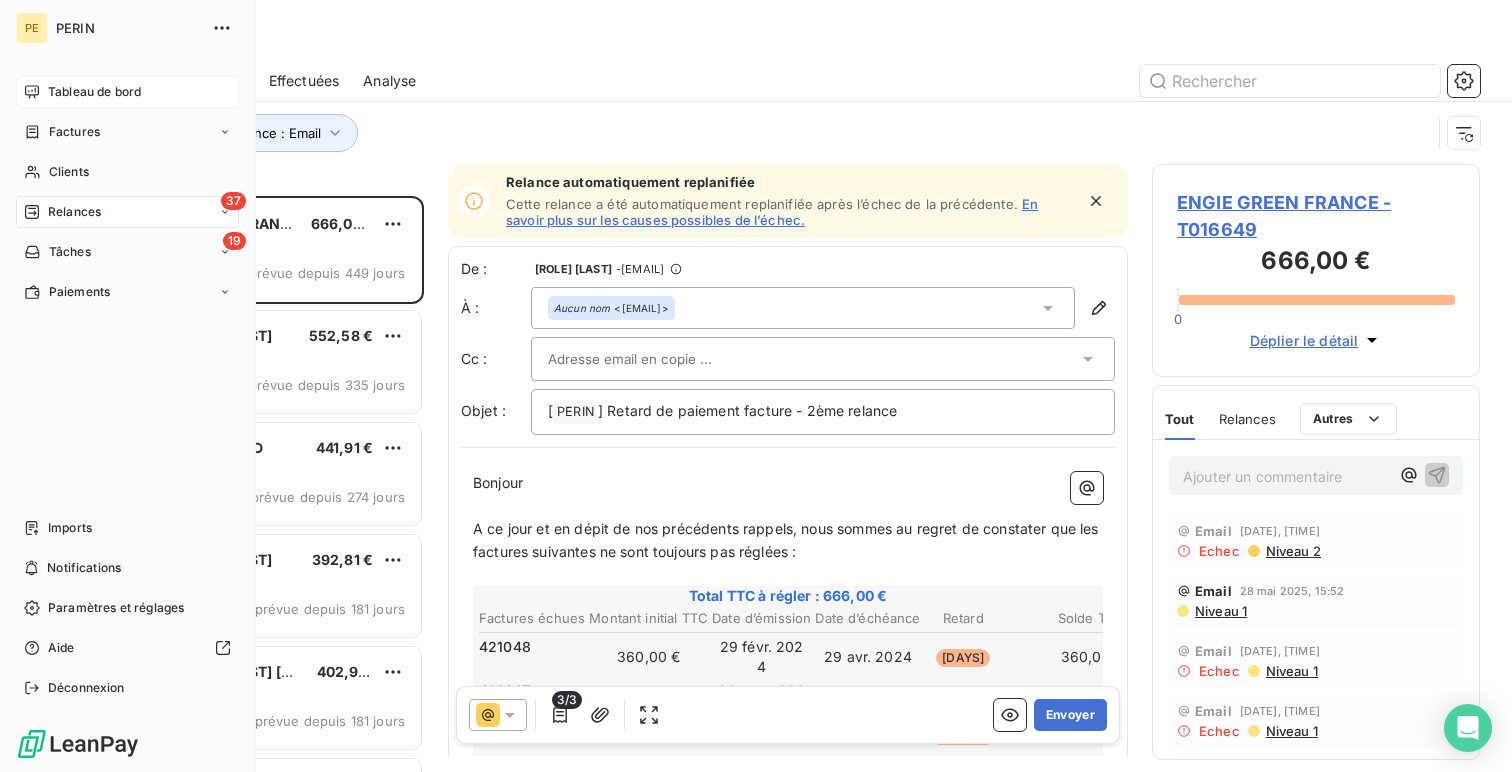 click on "Tableau de bord" at bounding box center (127, 92) 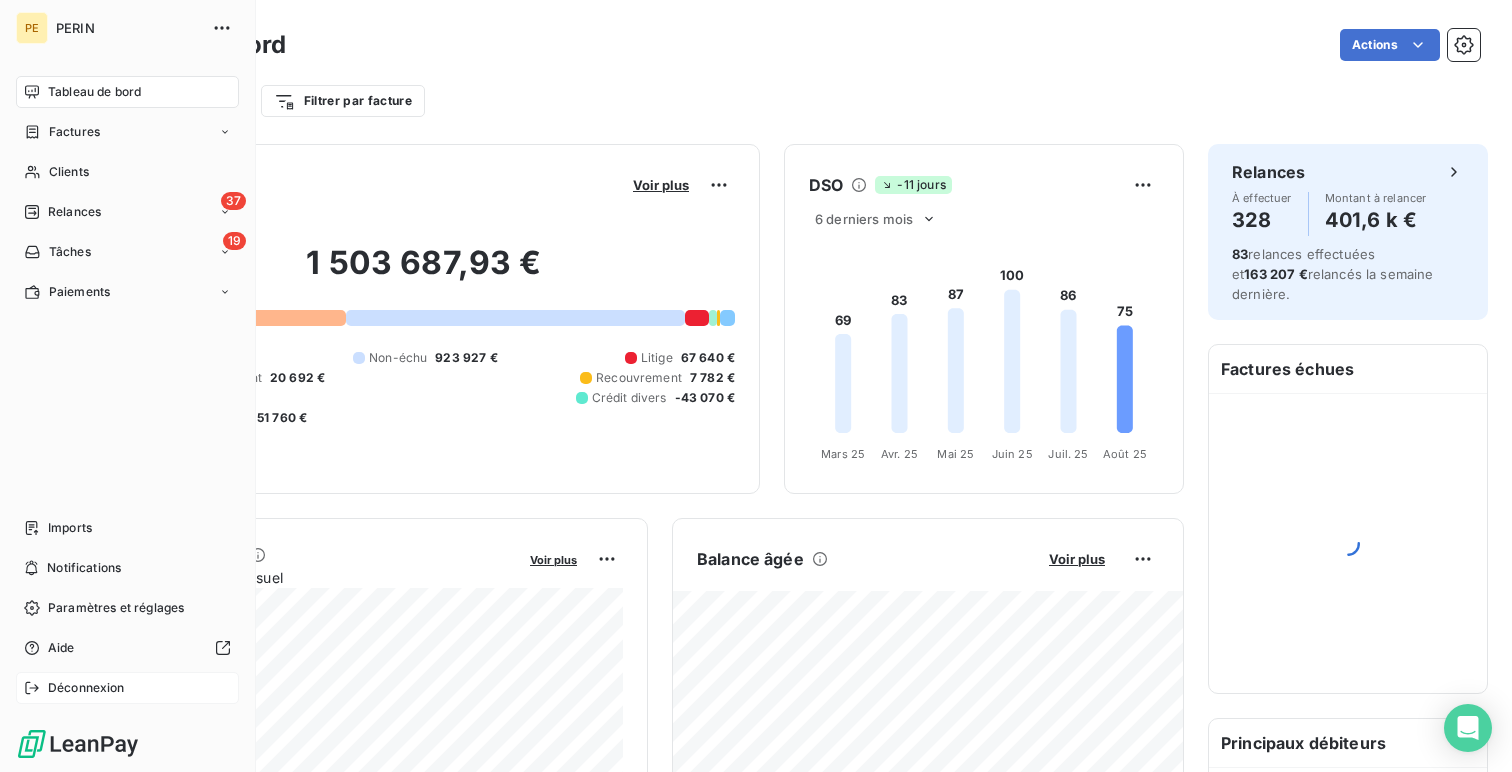 click on "Déconnexion" at bounding box center [86, 688] 